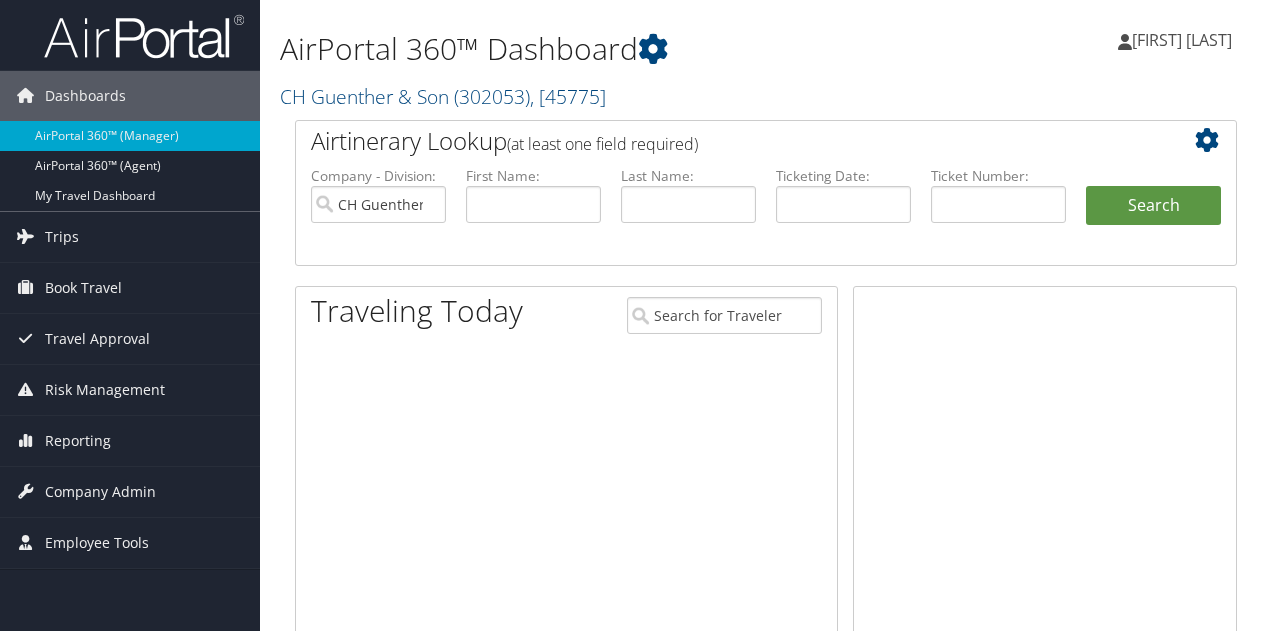 scroll, scrollTop: 0, scrollLeft: 0, axis: both 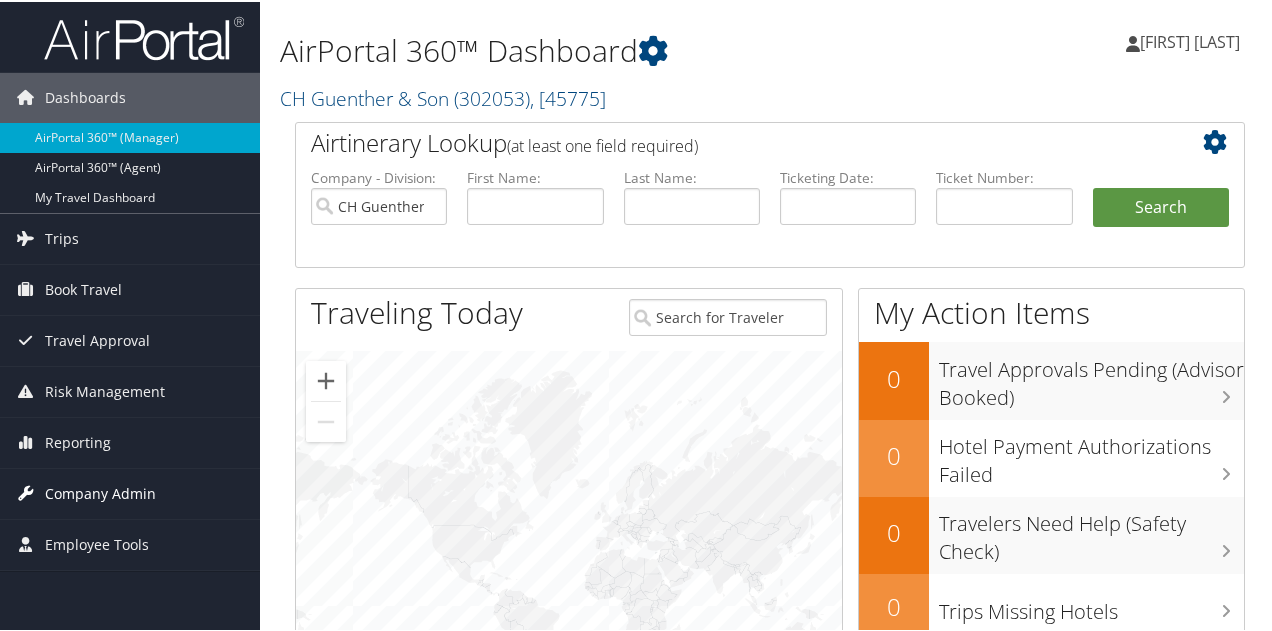 click on "Company Admin" at bounding box center (100, 492) 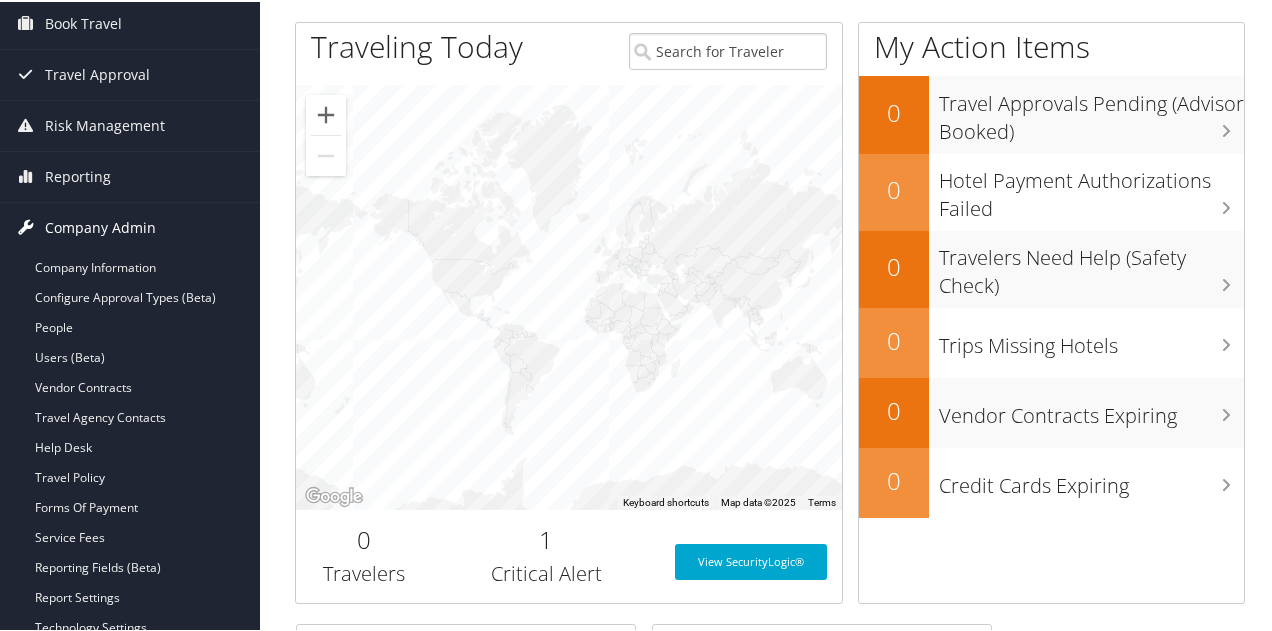 scroll, scrollTop: 300, scrollLeft: 0, axis: vertical 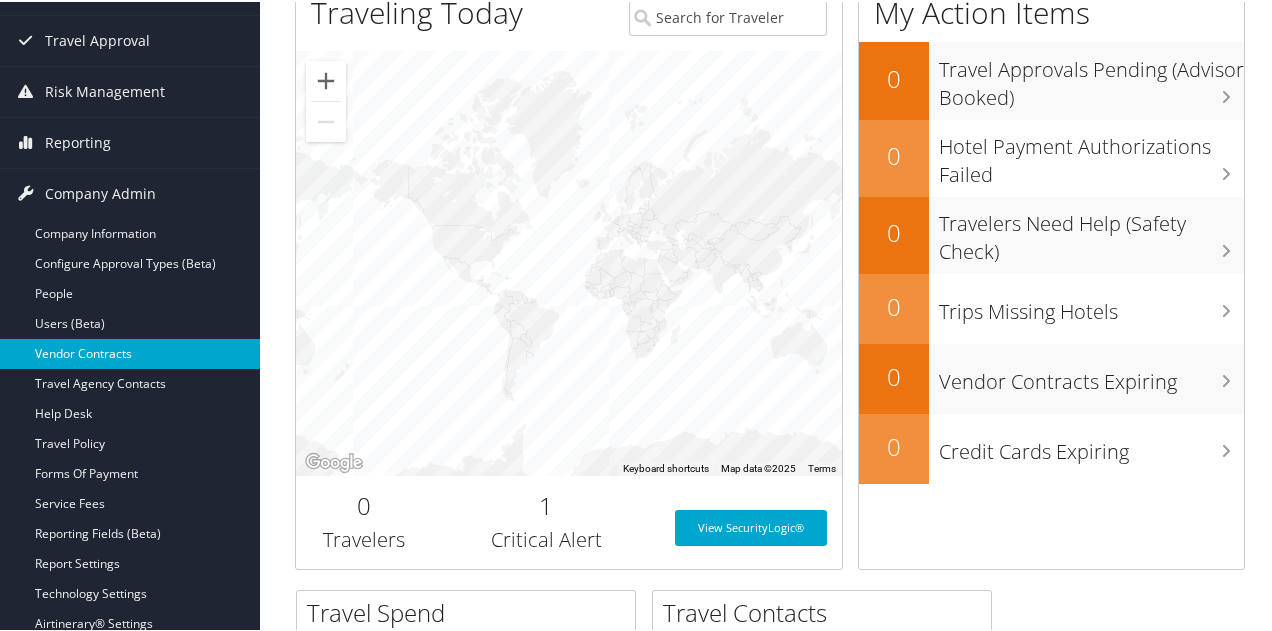click on "Vendor Contracts" at bounding box center (130, 352) 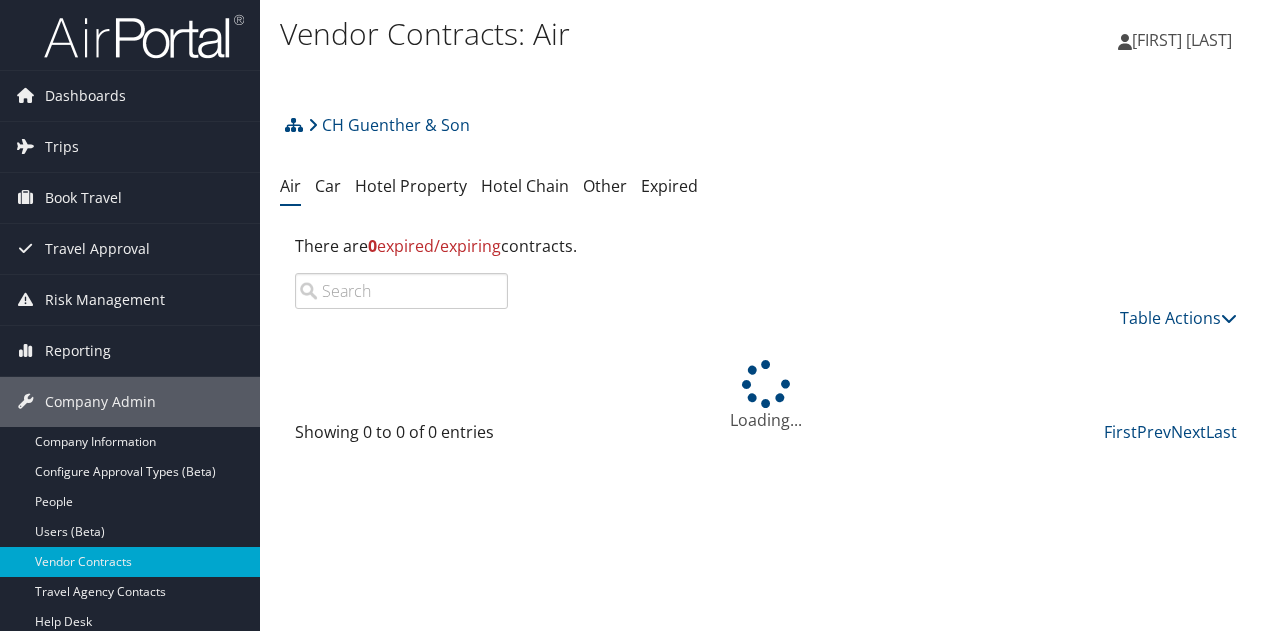 scroll, scrollTop: 0, scrollLeft: 0, axis: both 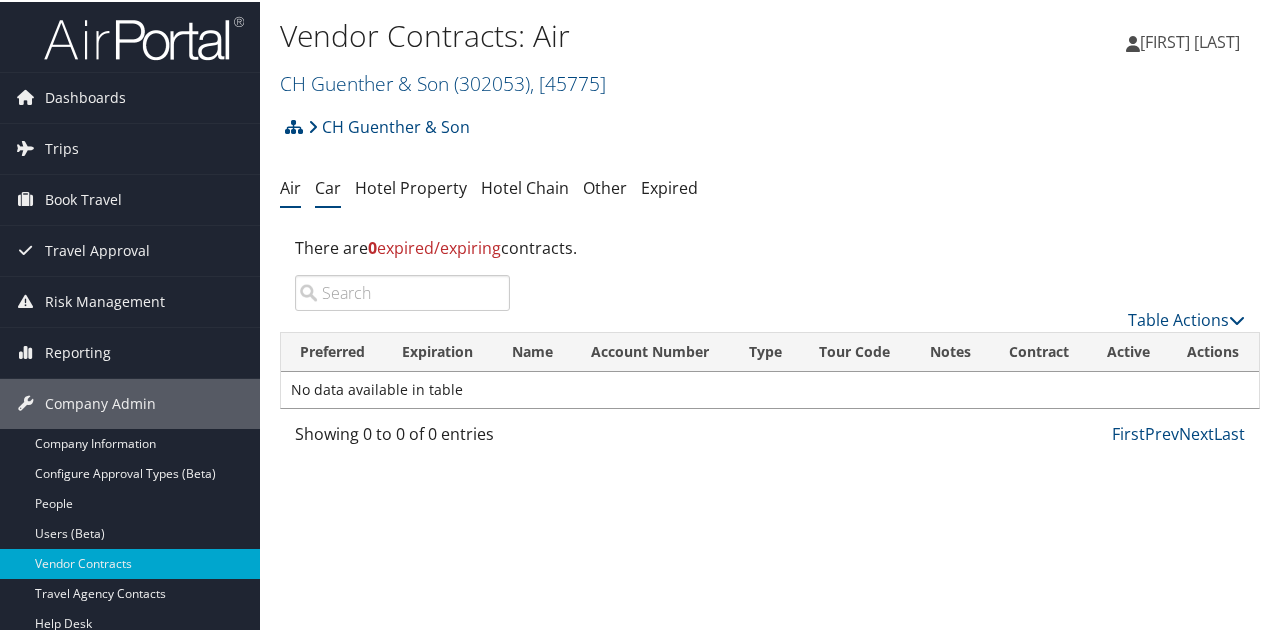 click on "Car" at bounding box center (328, 186) 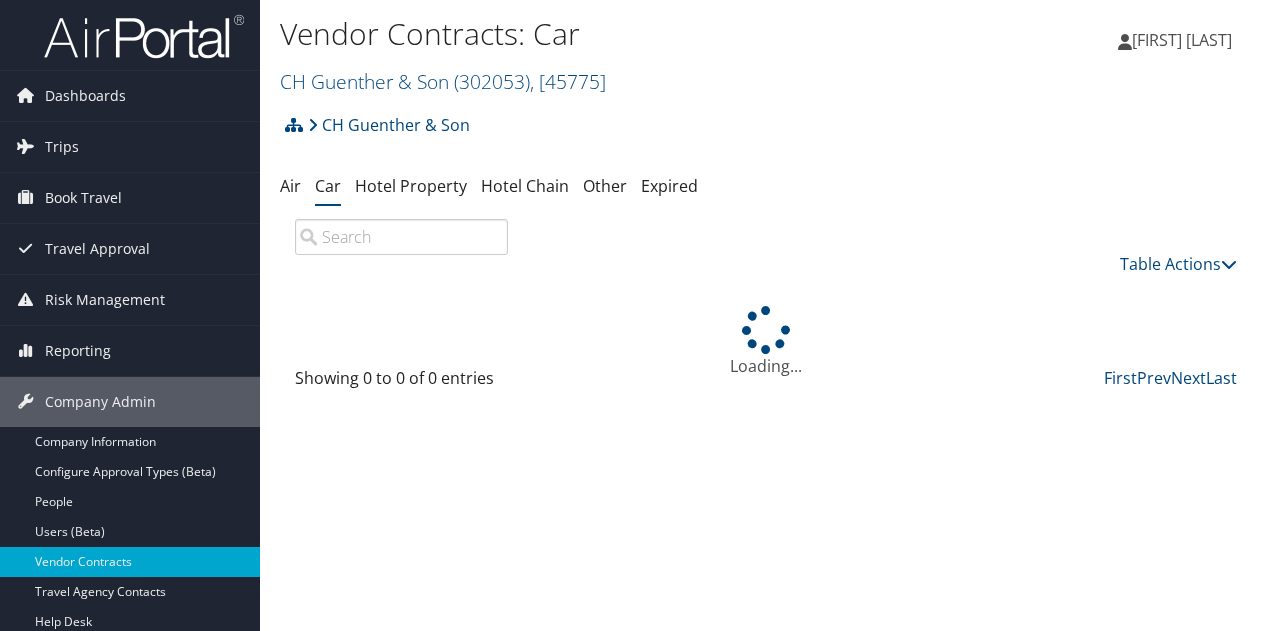 scroll, scrollTop: 0, scrollLeft: 0, axis: both 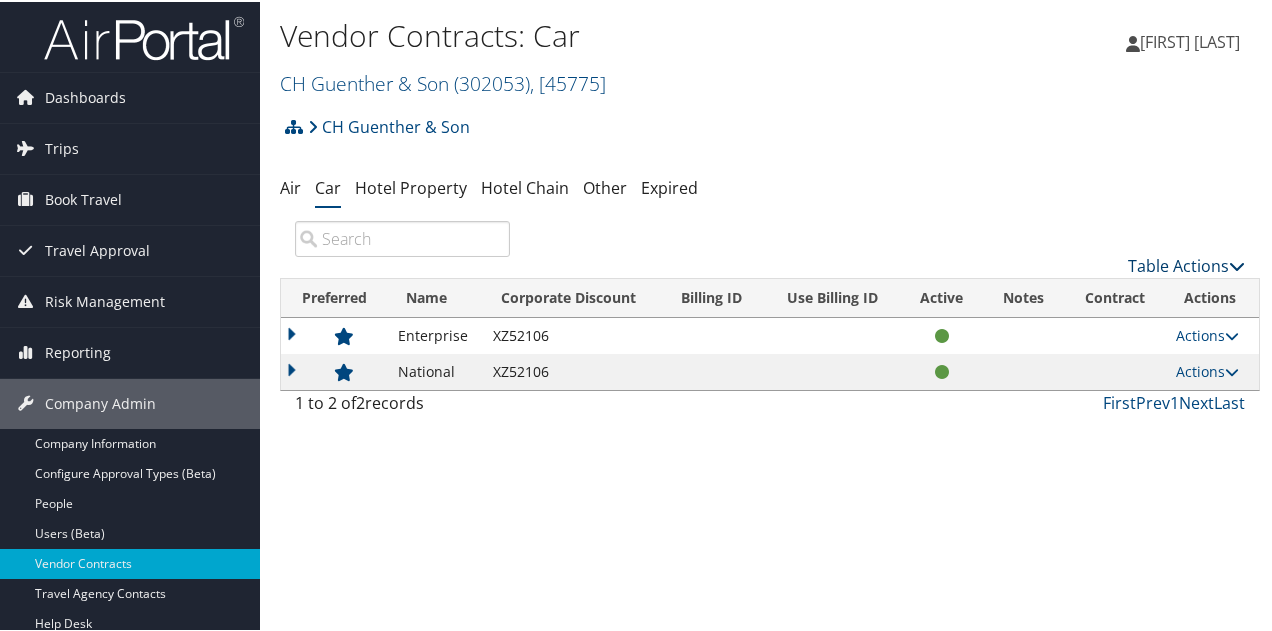 click on "Table Actions" at bounding box center (1186, 264) 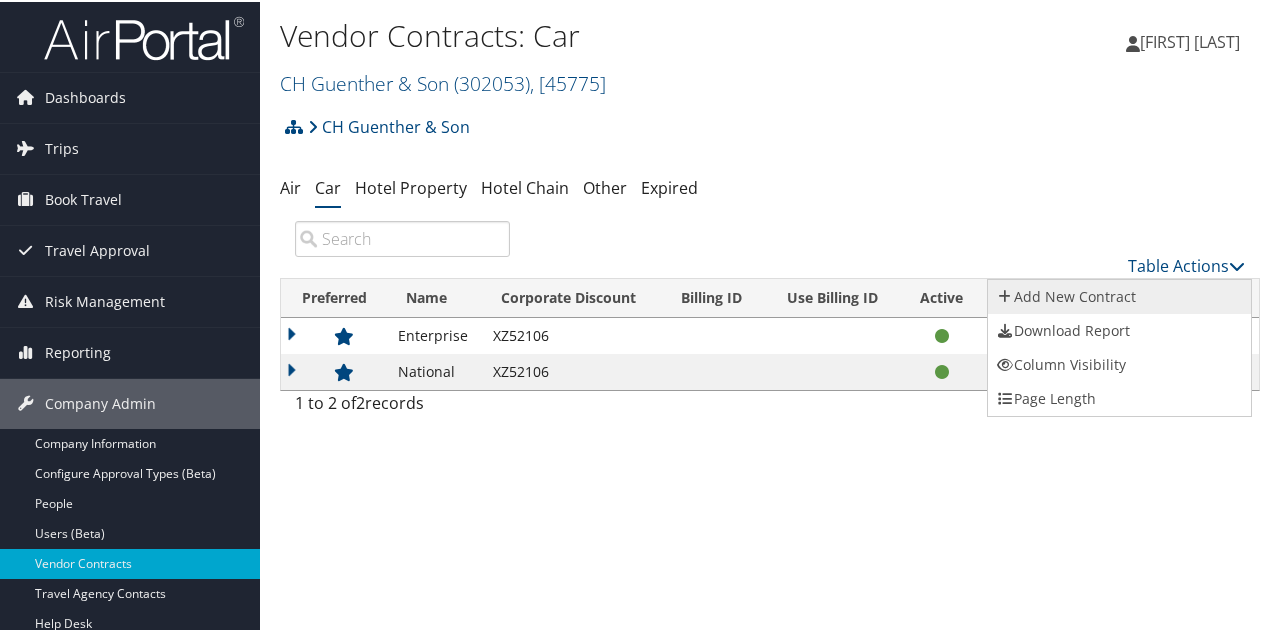click on "Add New Contract" at bounding box center (1119, 295) 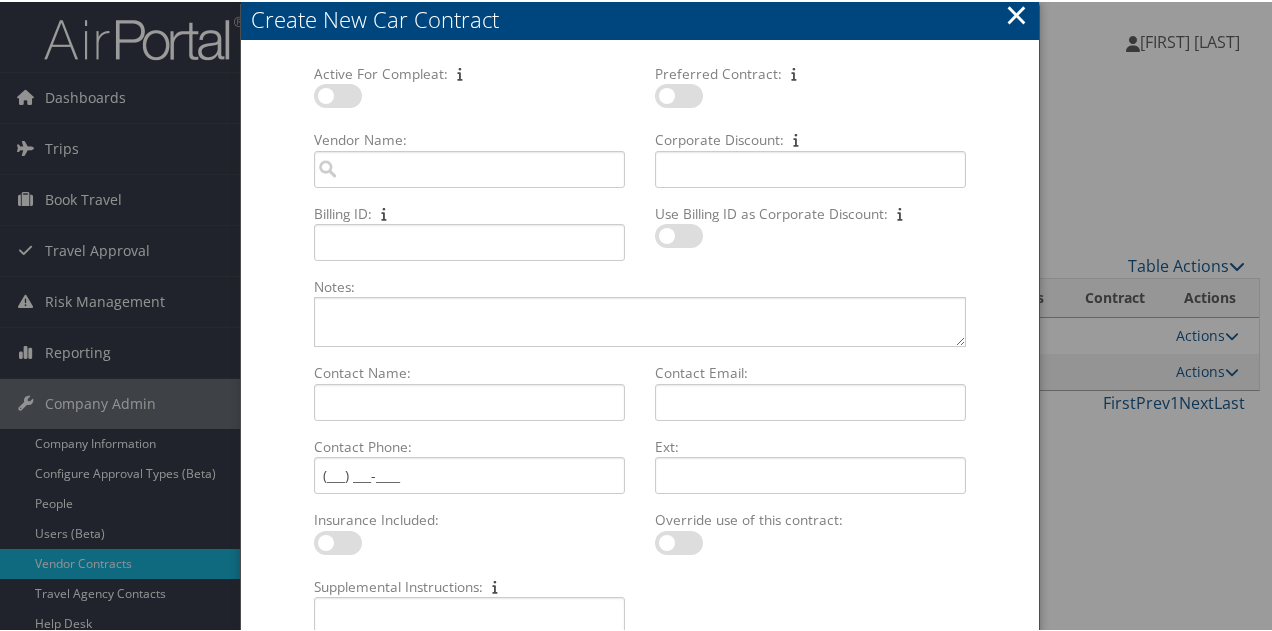 click at bounding box center (338, 94) 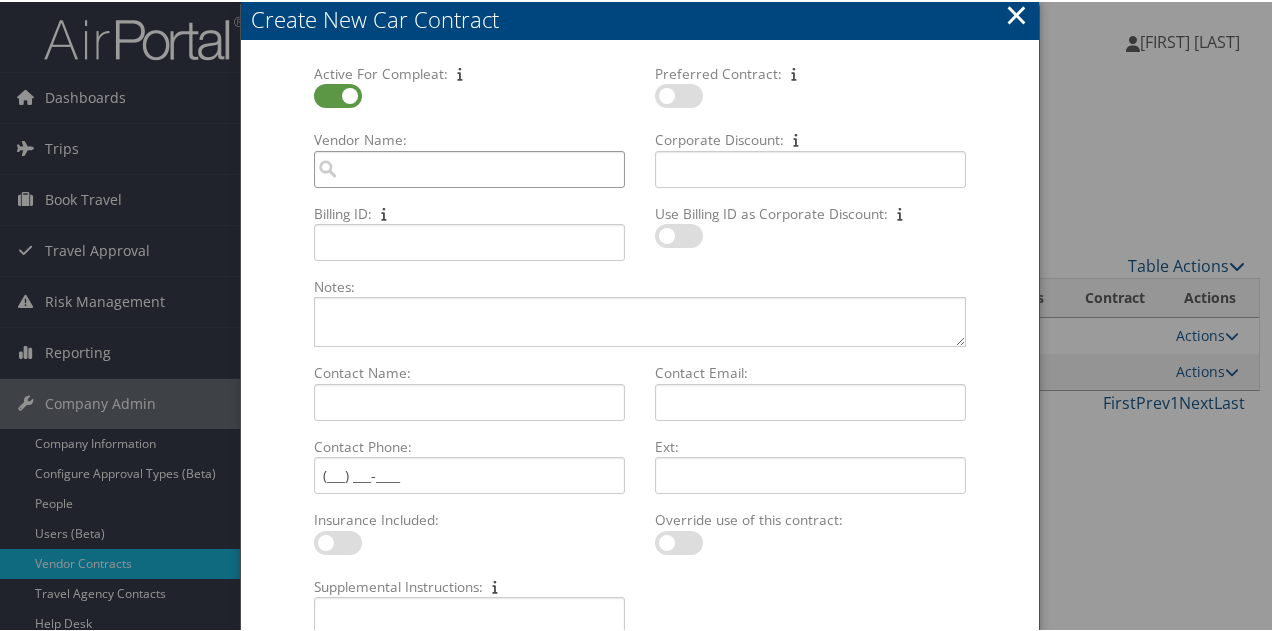 click on "Vendor Name: Multiple values The selected items contain different values for this input. To edit and set all items for this input to the same value, click or tap here, otherwise they will retain their individual values. Undo changes" at bounding box center (469, 167) 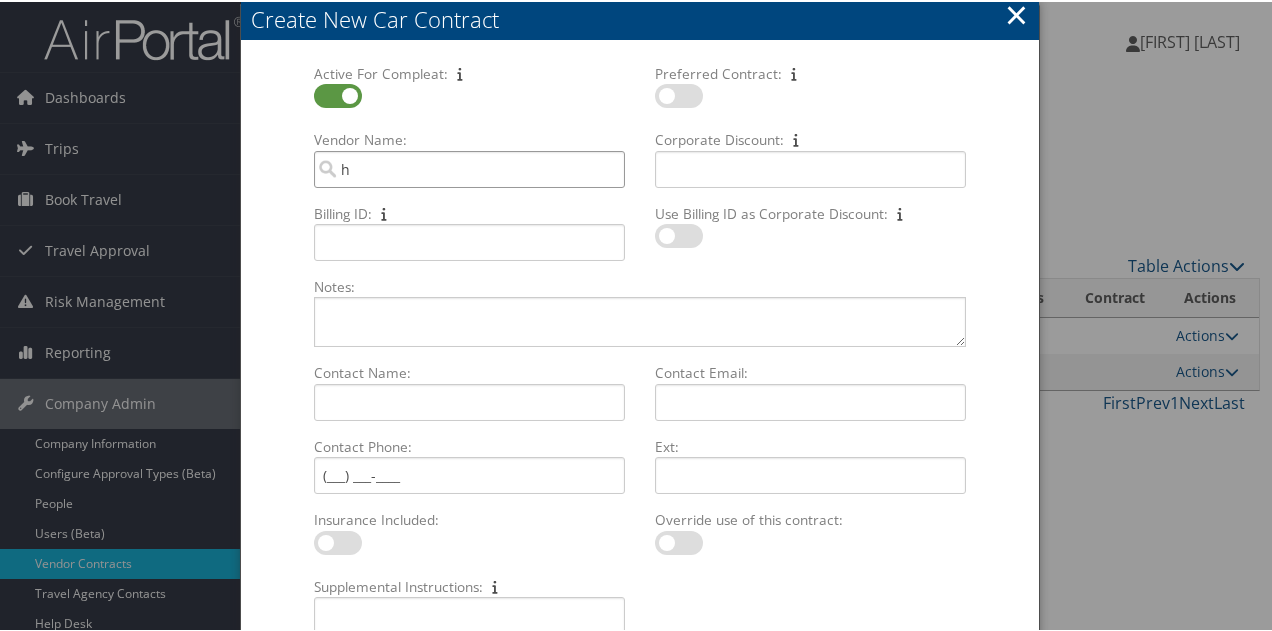 type on "he" 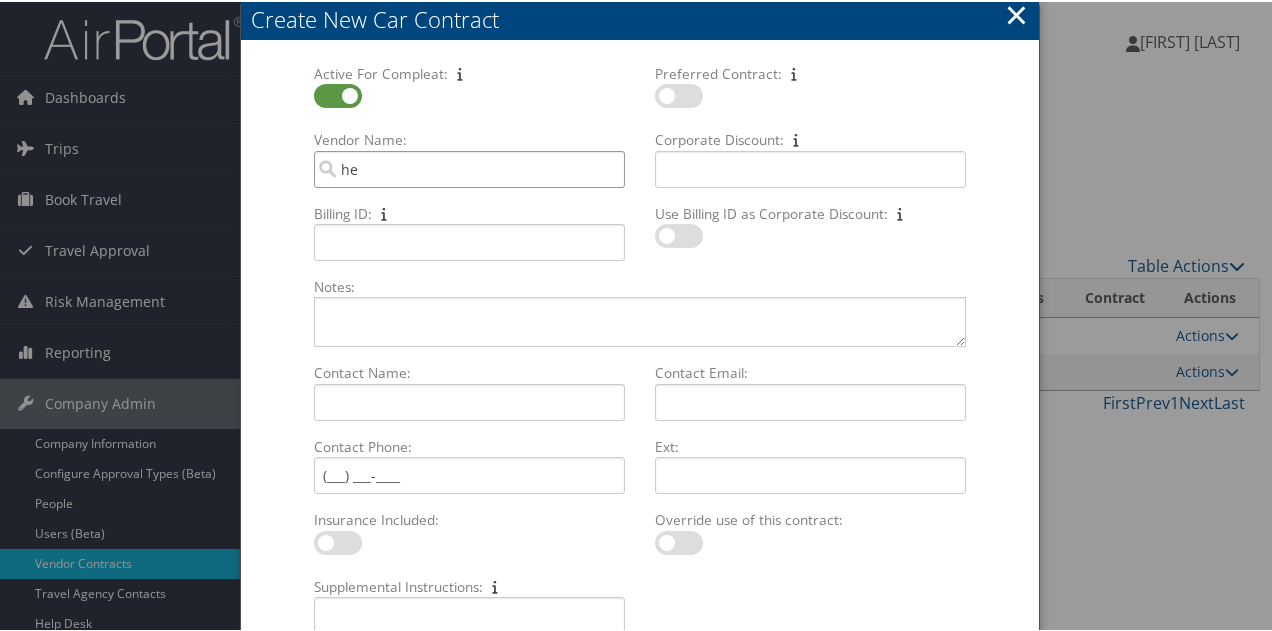click on "he" at bounding box center (469, 167) 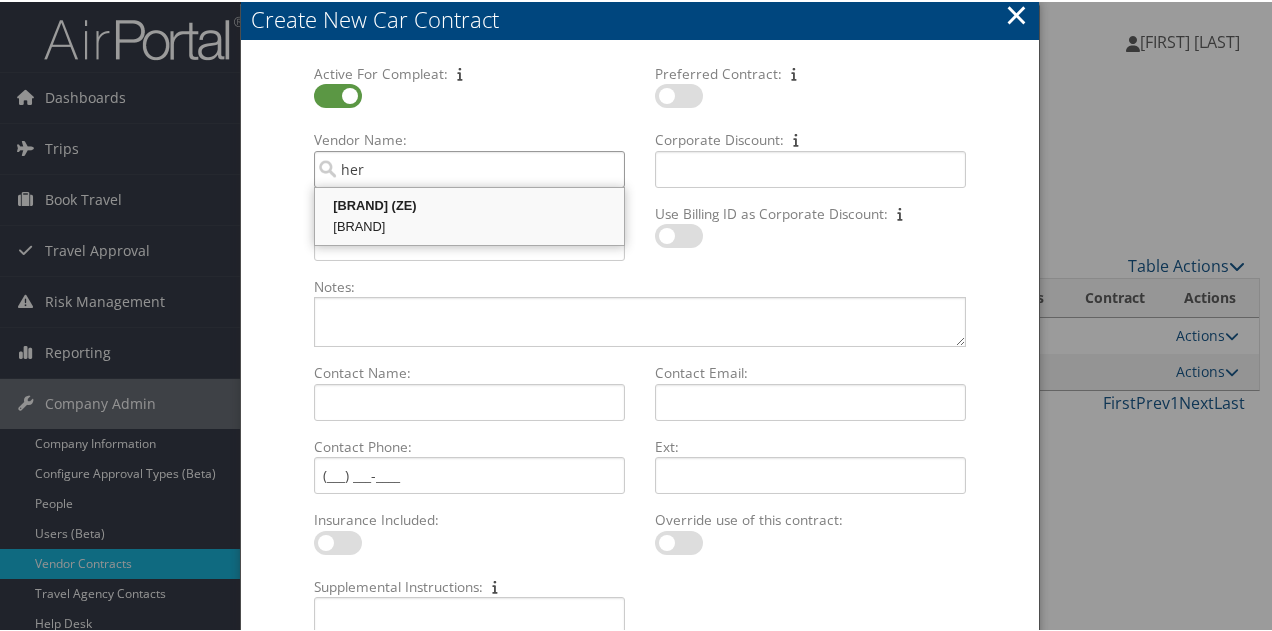 click on "[BRAND] (ZE)" at bounding box center [469, 204] 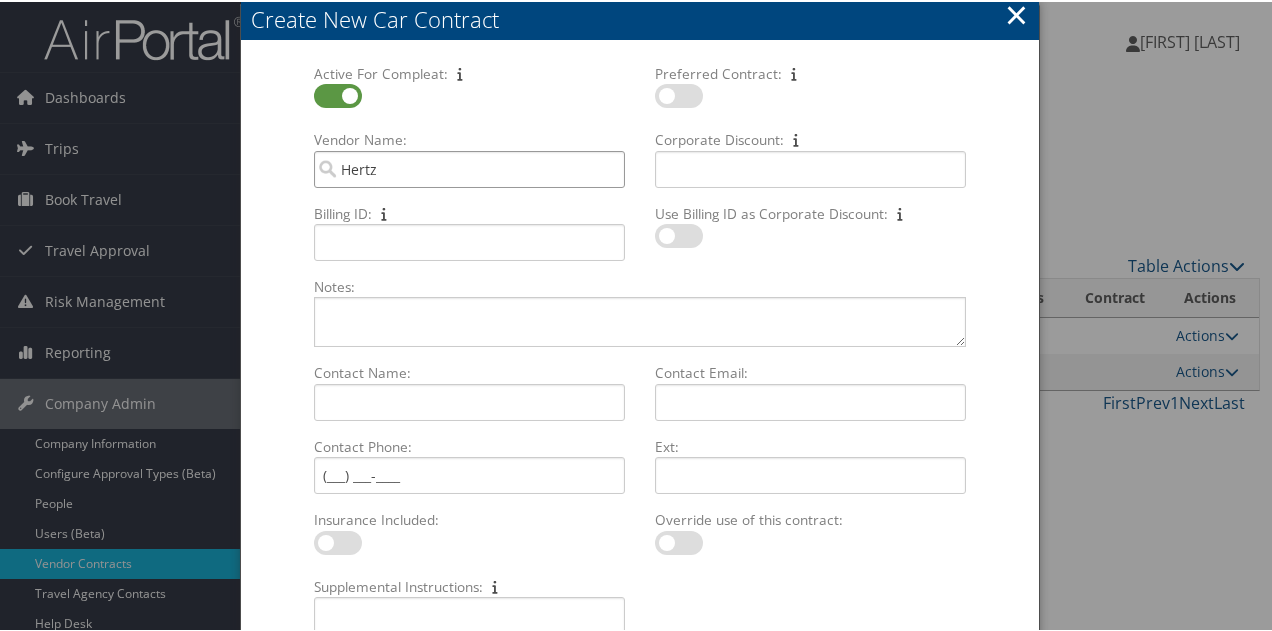 type on "Hertz" 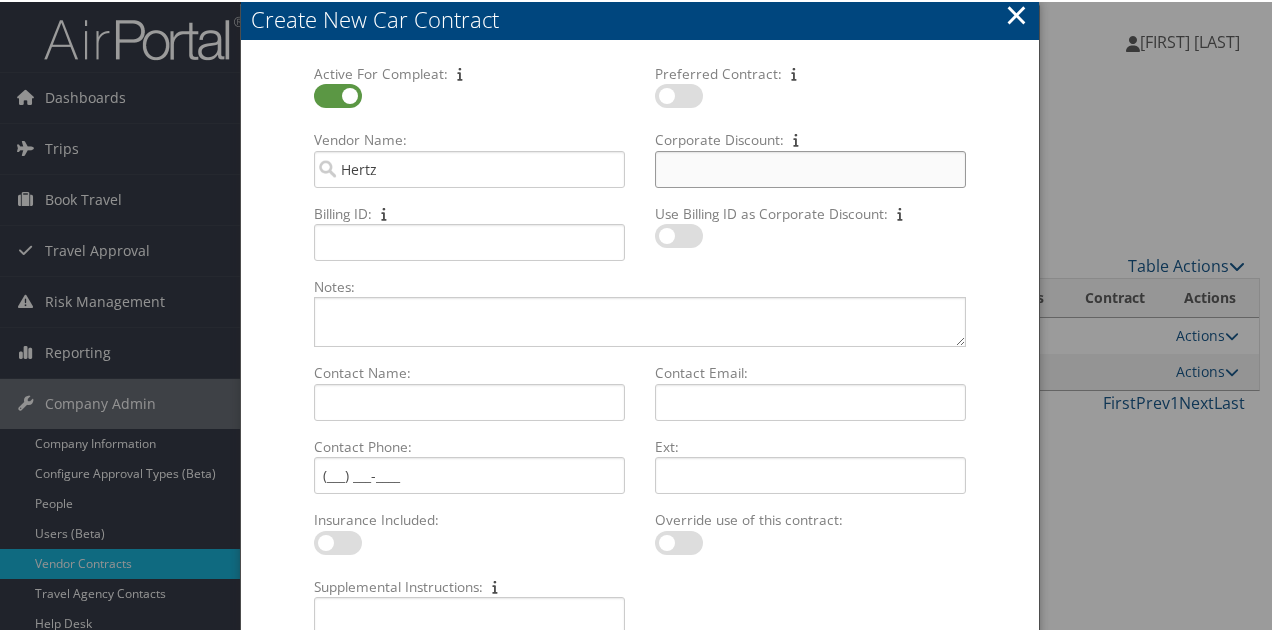 click on "Corporate Discount:      Multiple values The selected items contain different values for this input. To edit and set all items for this input to the same value, click or tap here, otherwise they will retain their individual values. Undo changes" at bounding box center [810, 167] 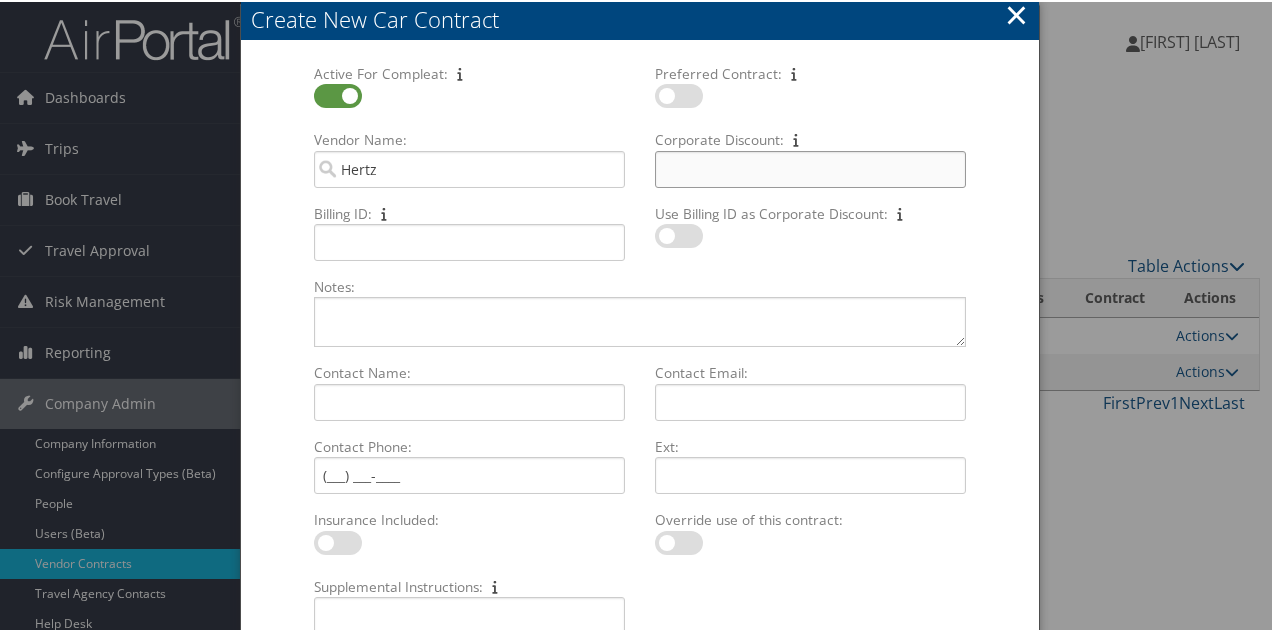 paste on "[NUMBER]" 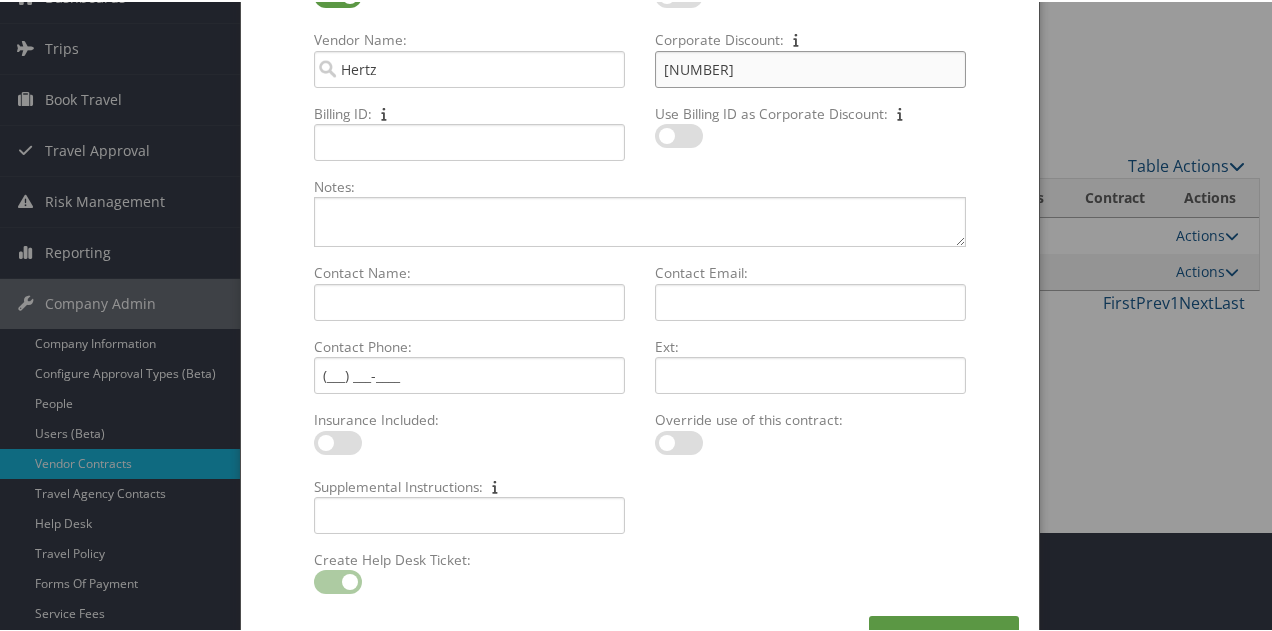 scroll, scrollTop: 200, scrollLeft: 0, axis: vertical 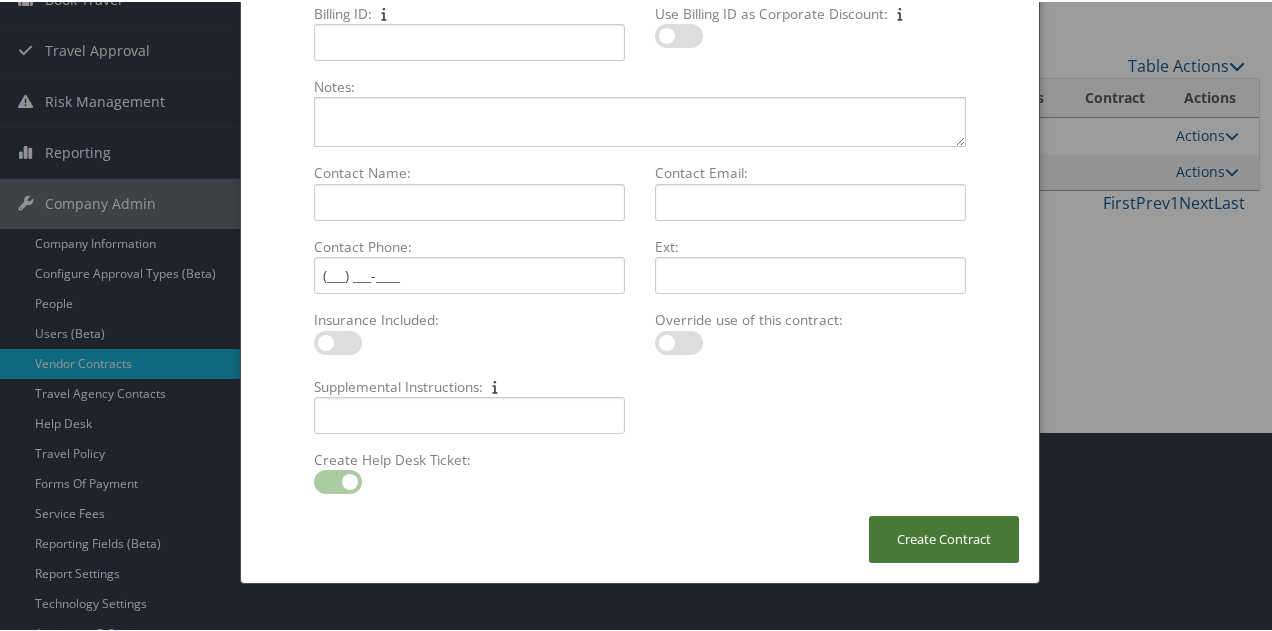 type on "[NUMBER]" 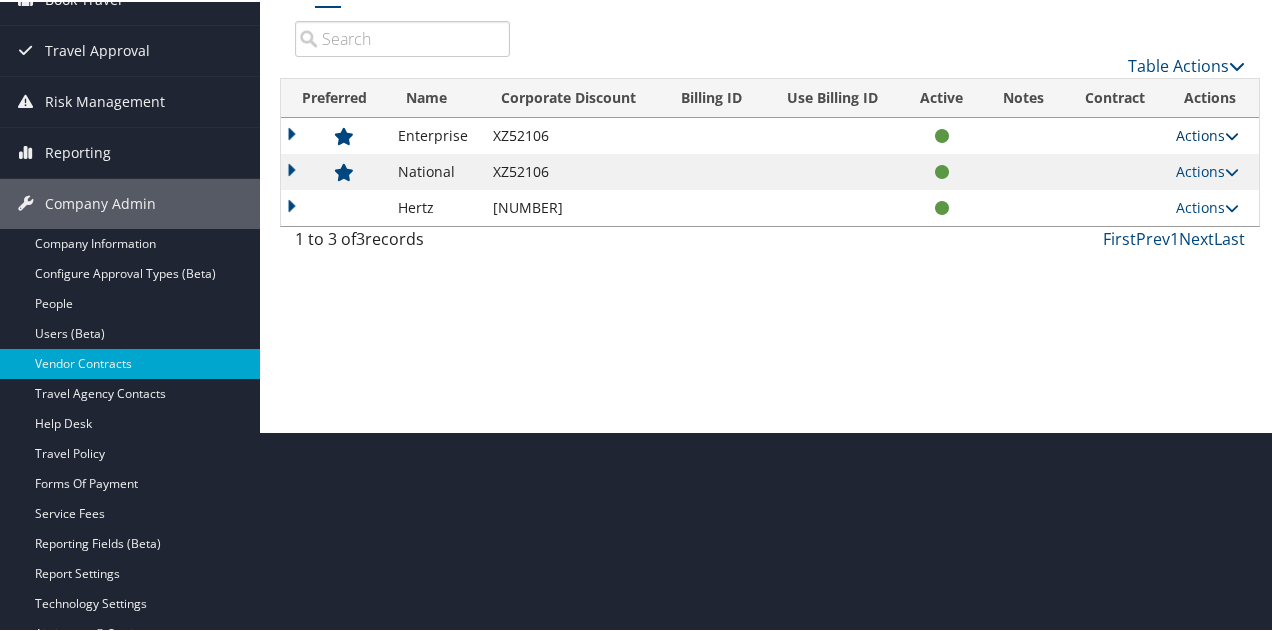 click on "Actions" at bounding box center [1207, 133] 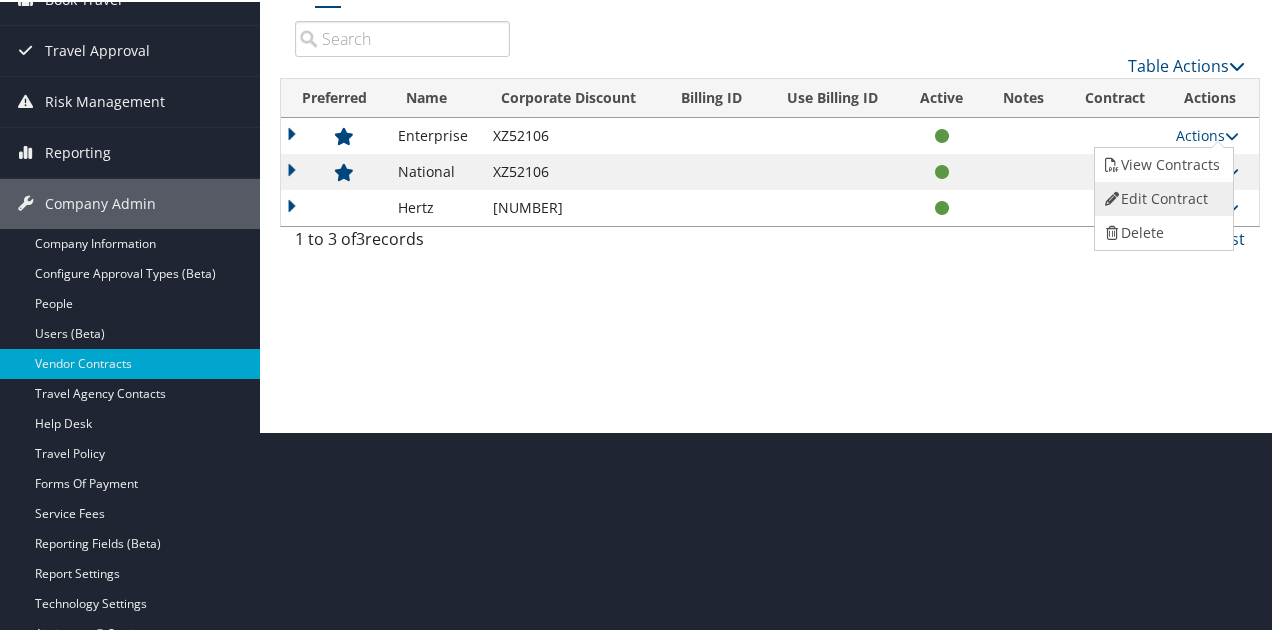 click on "Edit Contract" at bounding box center (1161, 197) 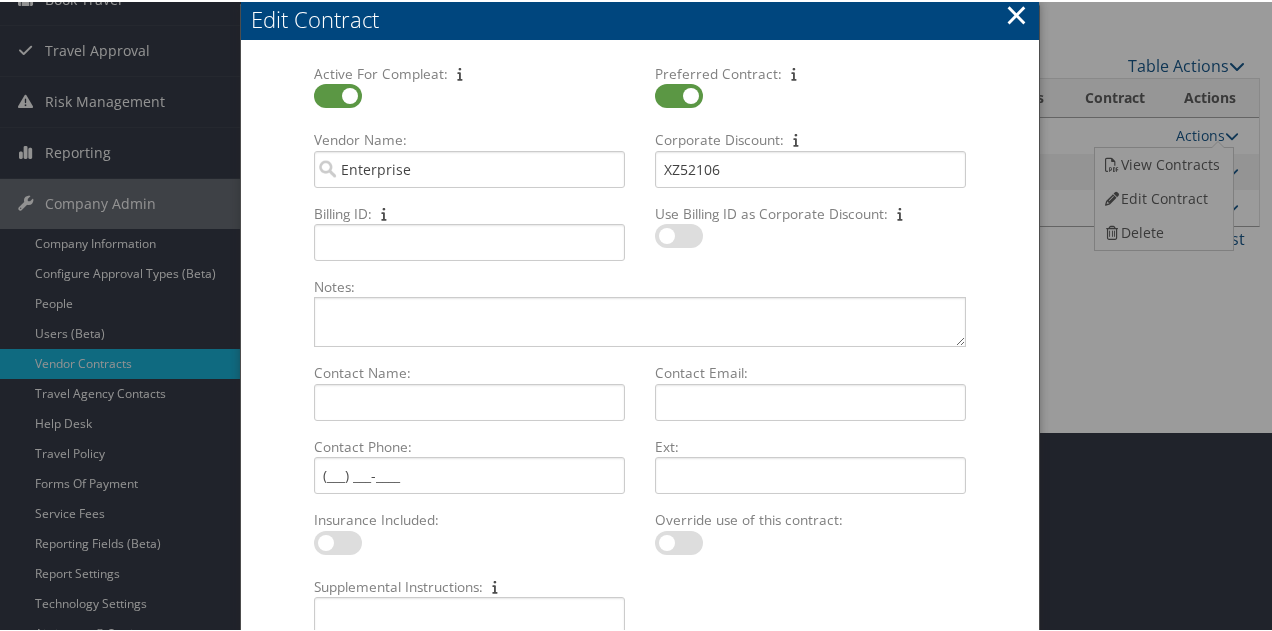 click at bounding box center (679, 94) 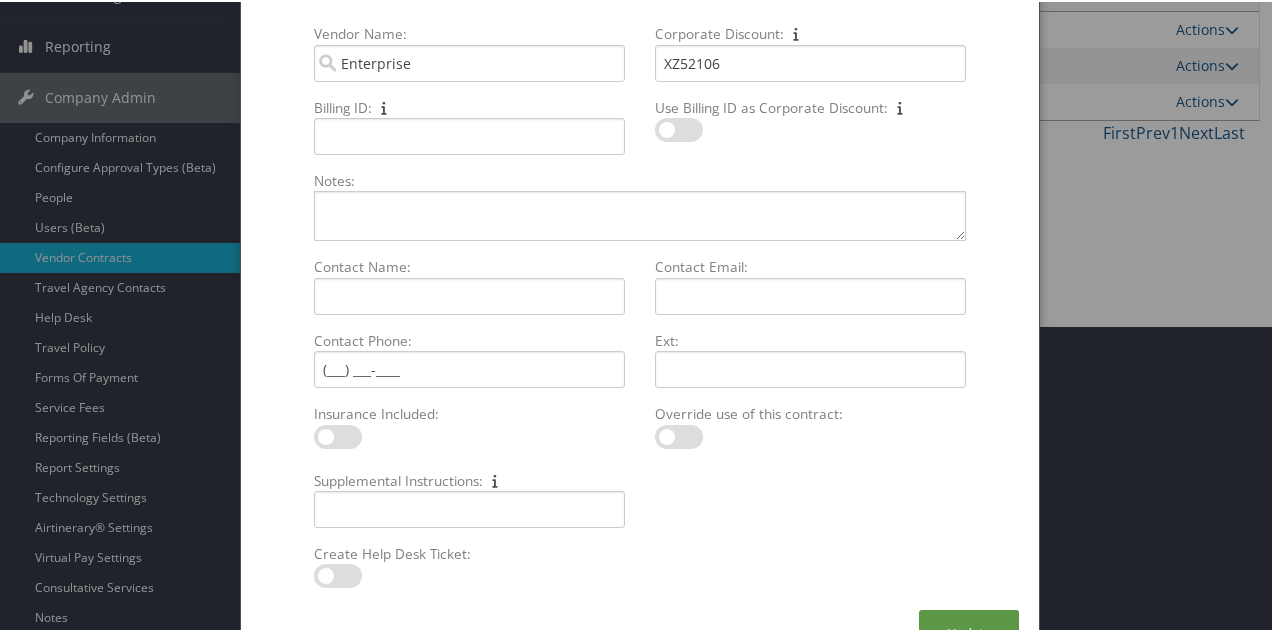 scroll, scrollTop: 384, scrollLeft: 0, axis: vertical 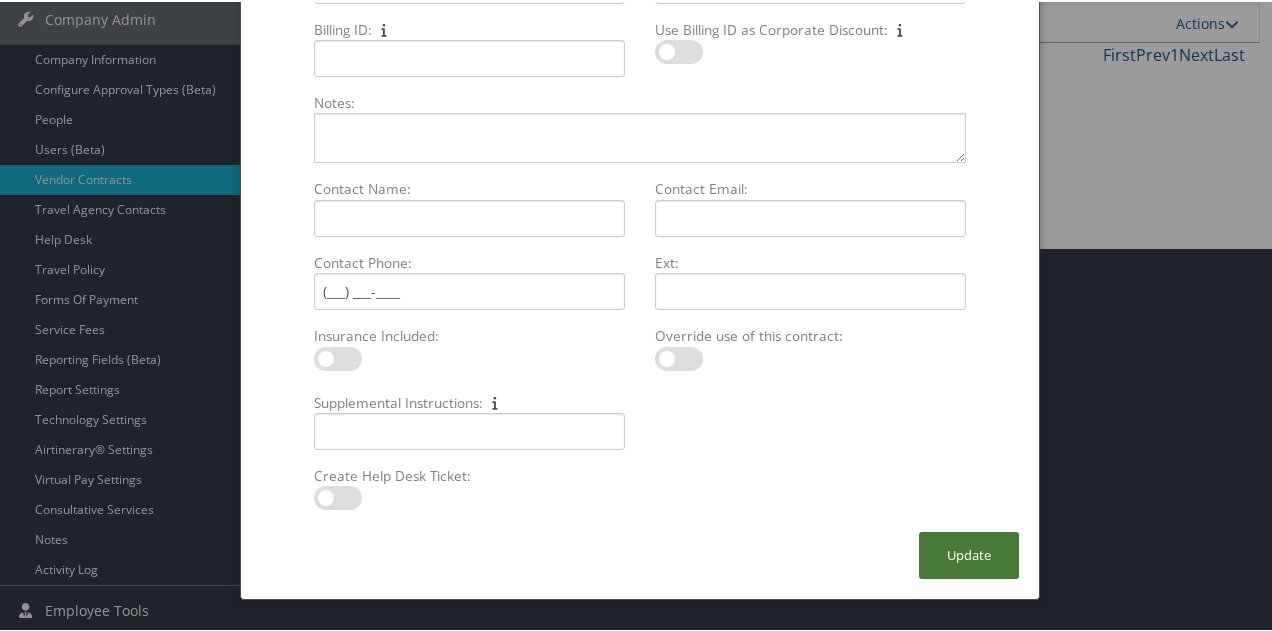 click on "Update" at bounding box center (969, 553) 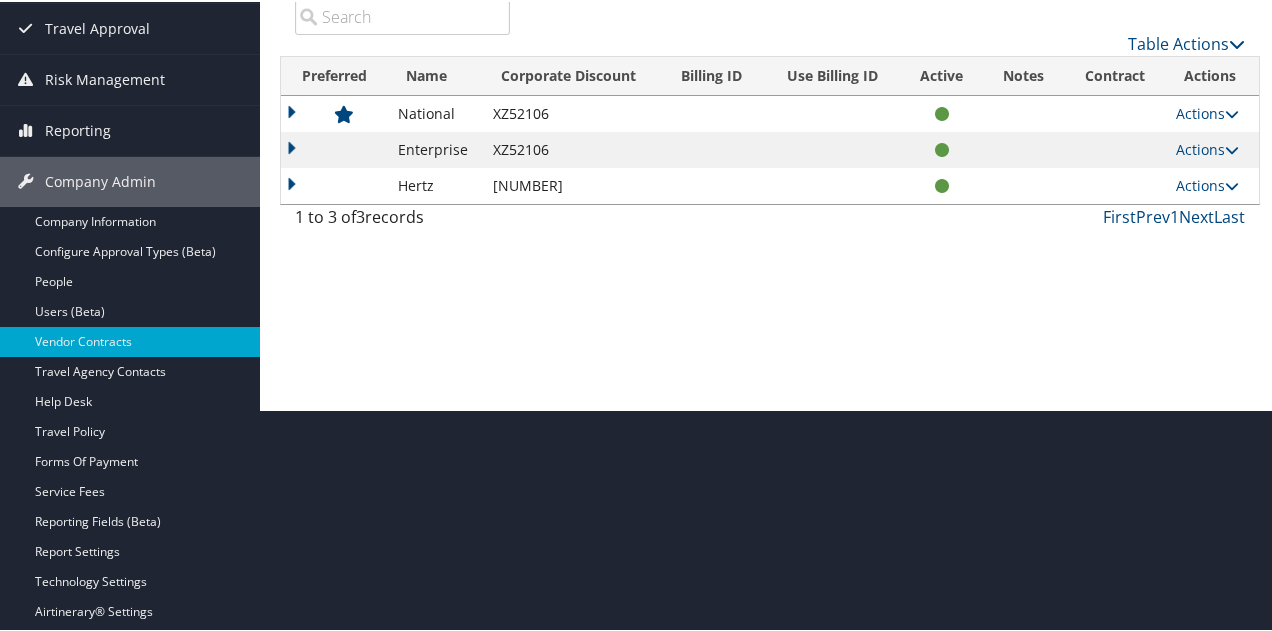 scroll, scrollTop: 84, scrollLeft: 0, axis: vertical 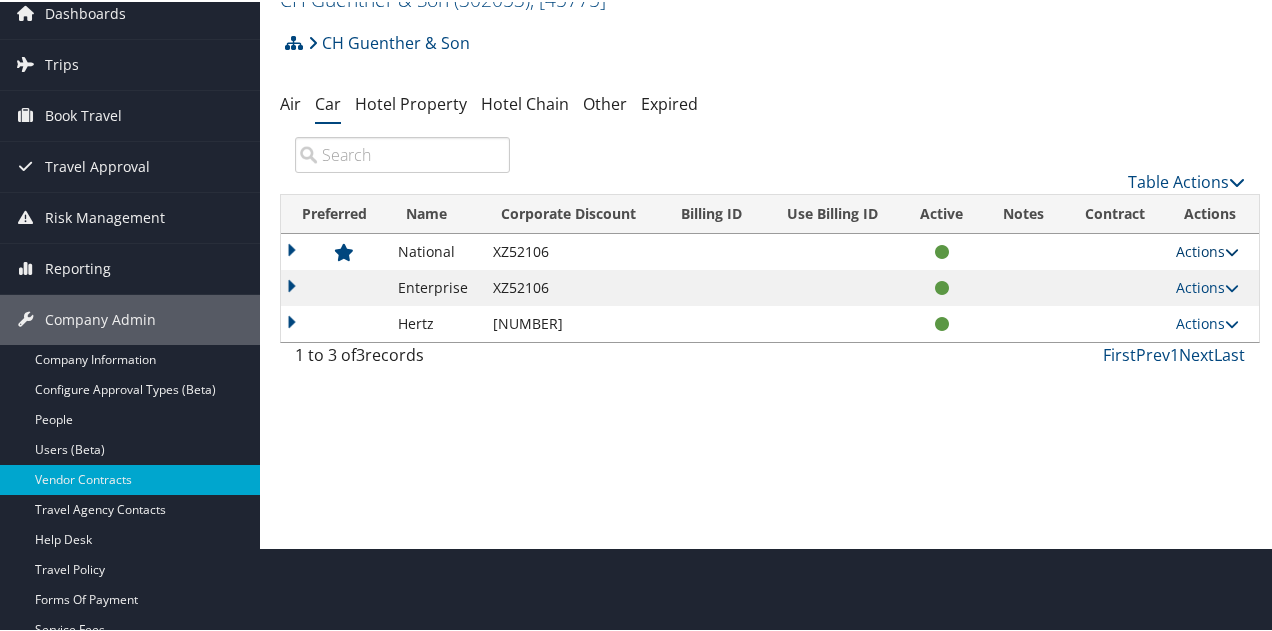 click on "Actions" at bounding box center (1207, 249) 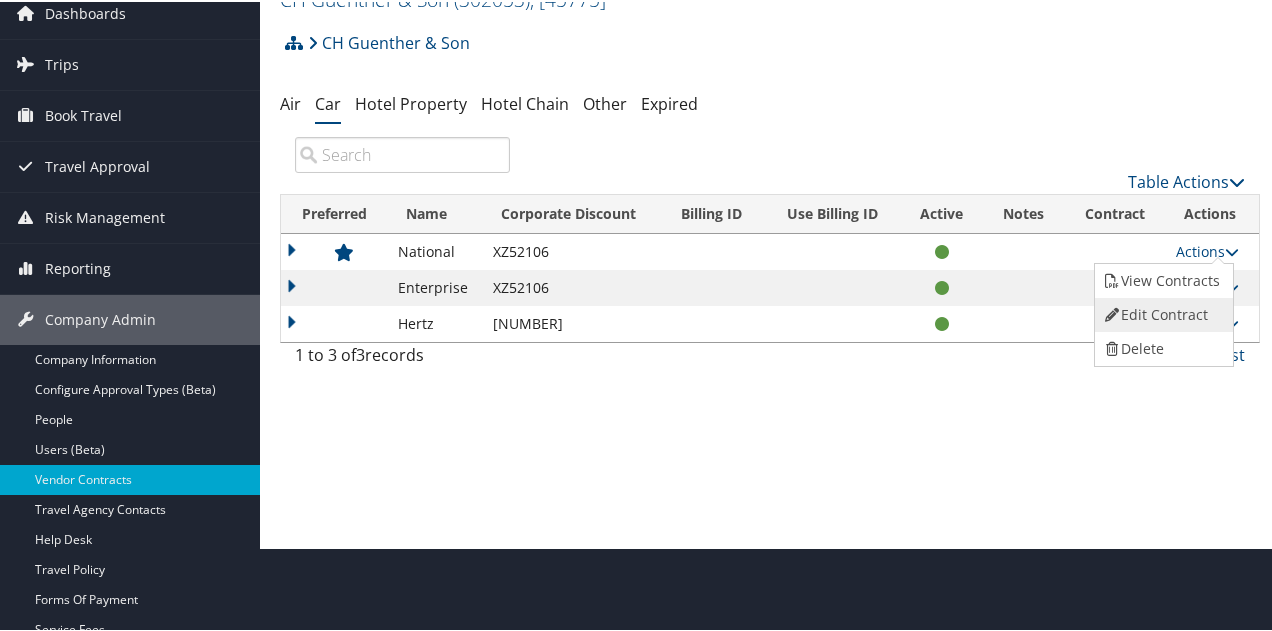 click on "Edit Contract" at bounding box center (1161, 313) 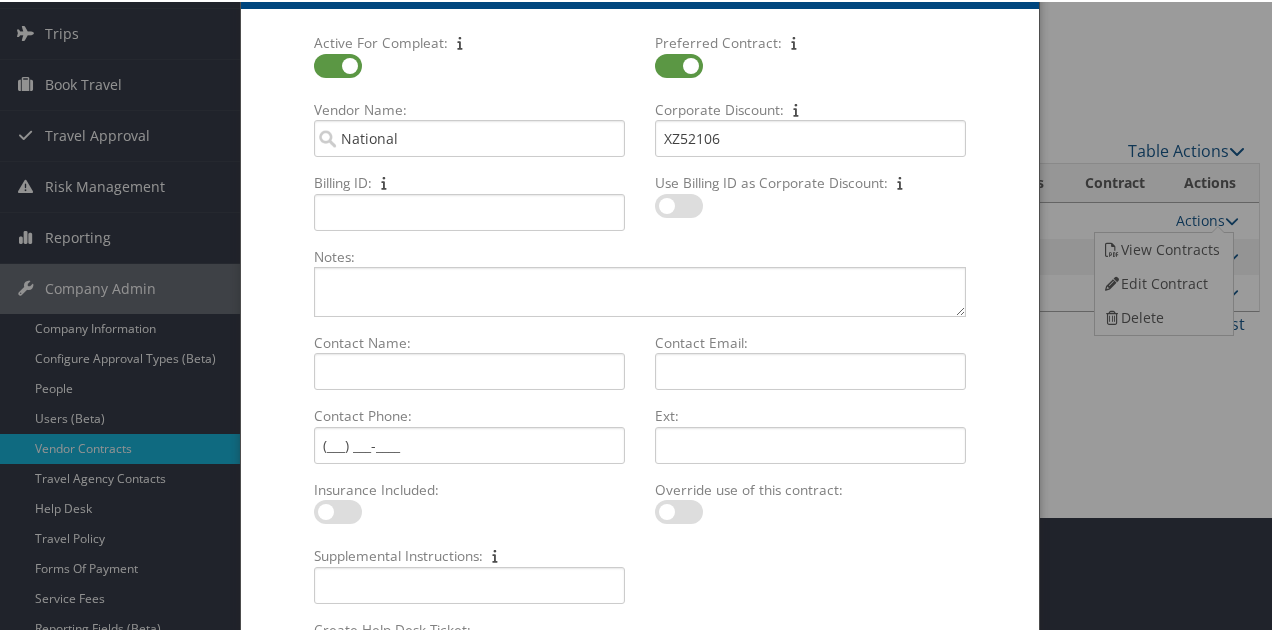 scroll, scrollTop: 84, scrollLeft: 0, axis: vertical 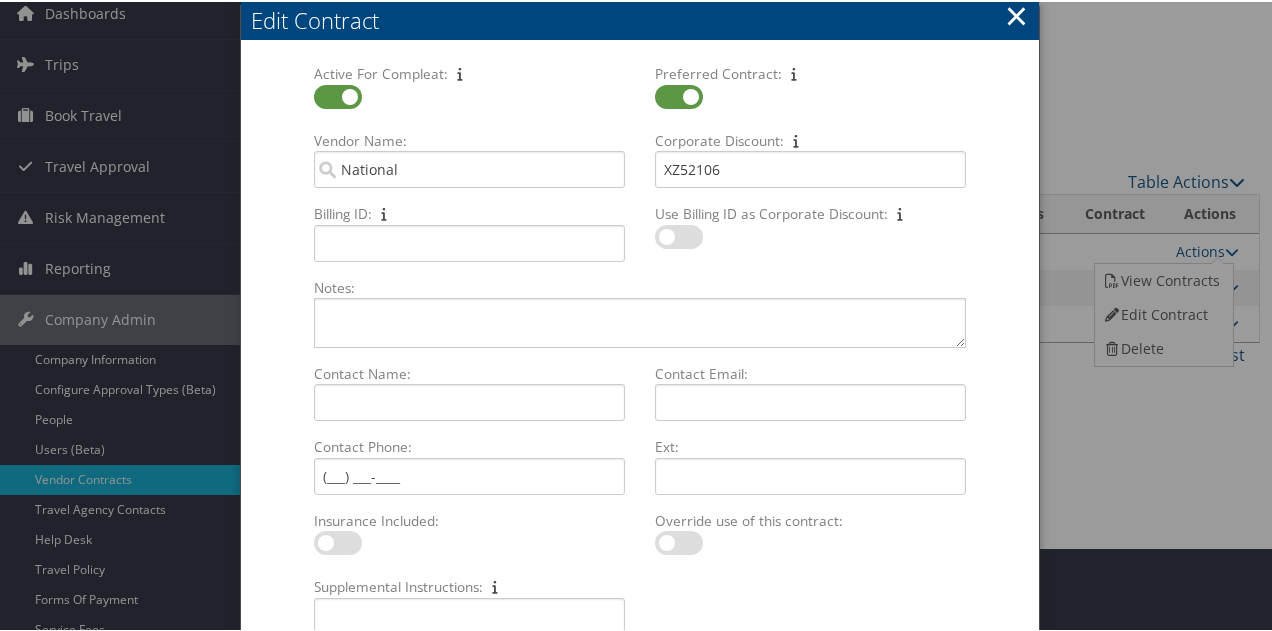 click on "×" at bounding box center [1016, 14] 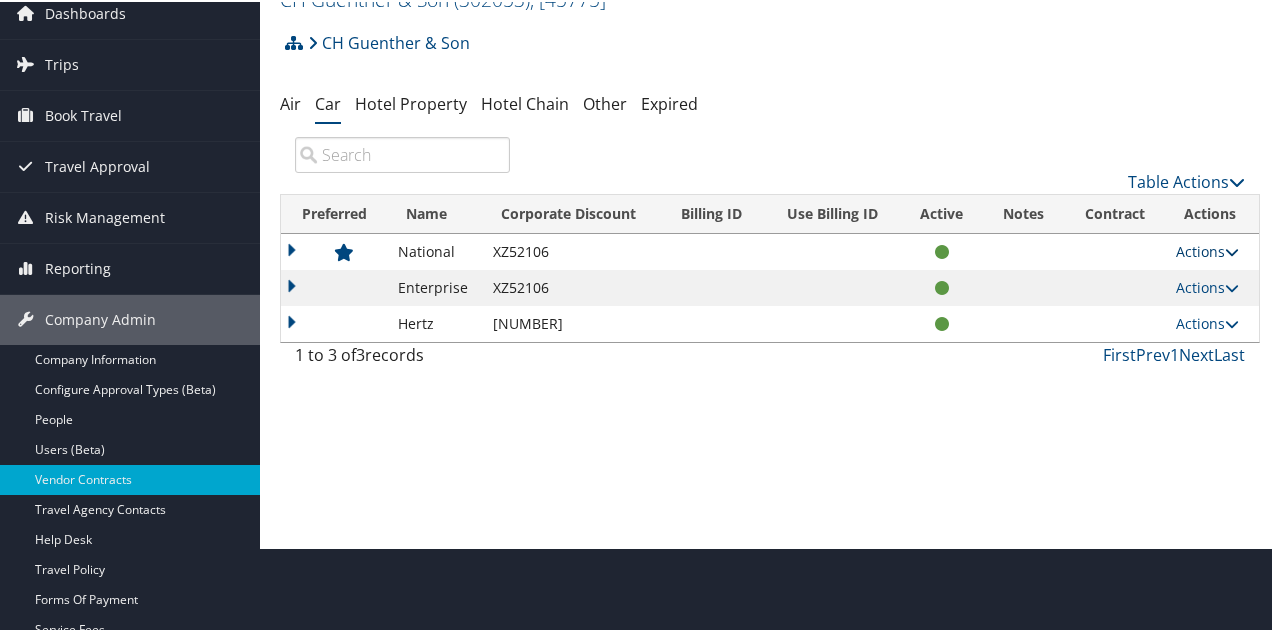 click on "Actions" at bounding box center [1207, 249] 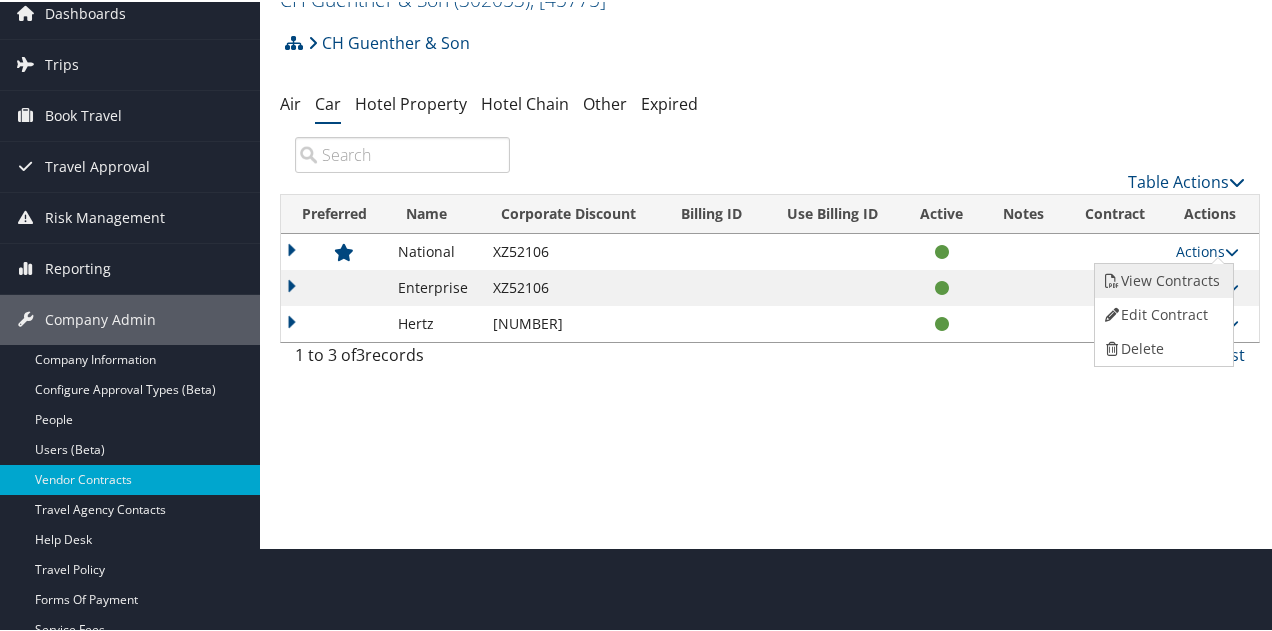 click on "View Contracts" at bounding box center [1161, 279] 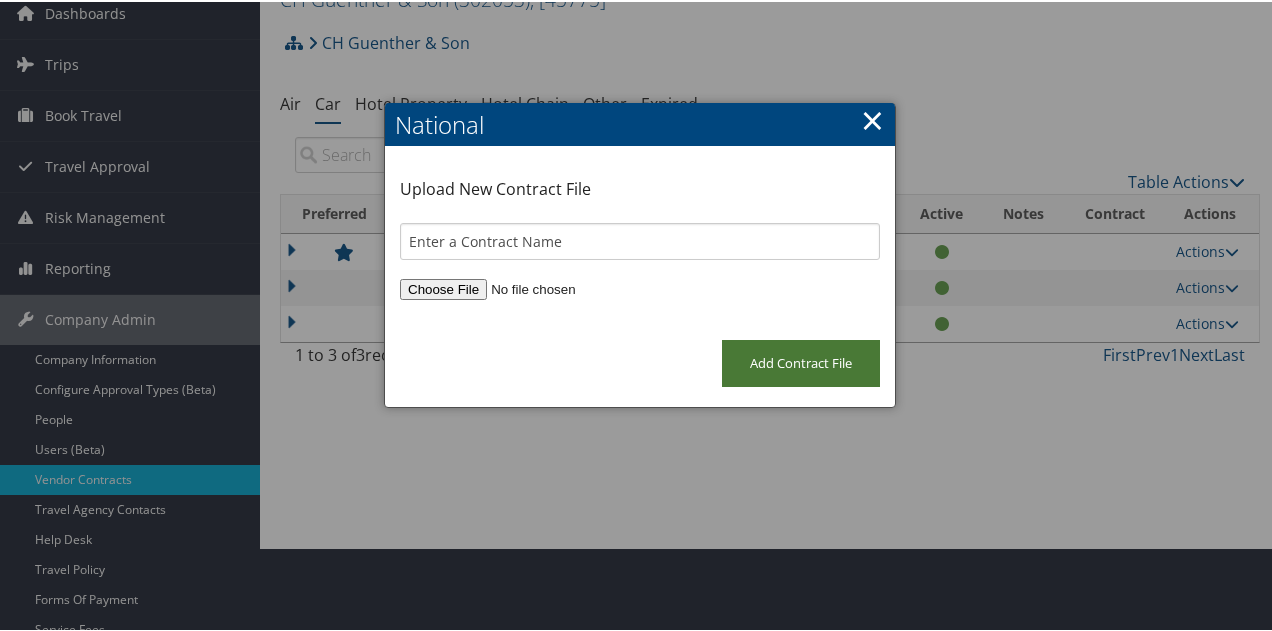 click on "Add Contract File" at bounding box center (801, 361) 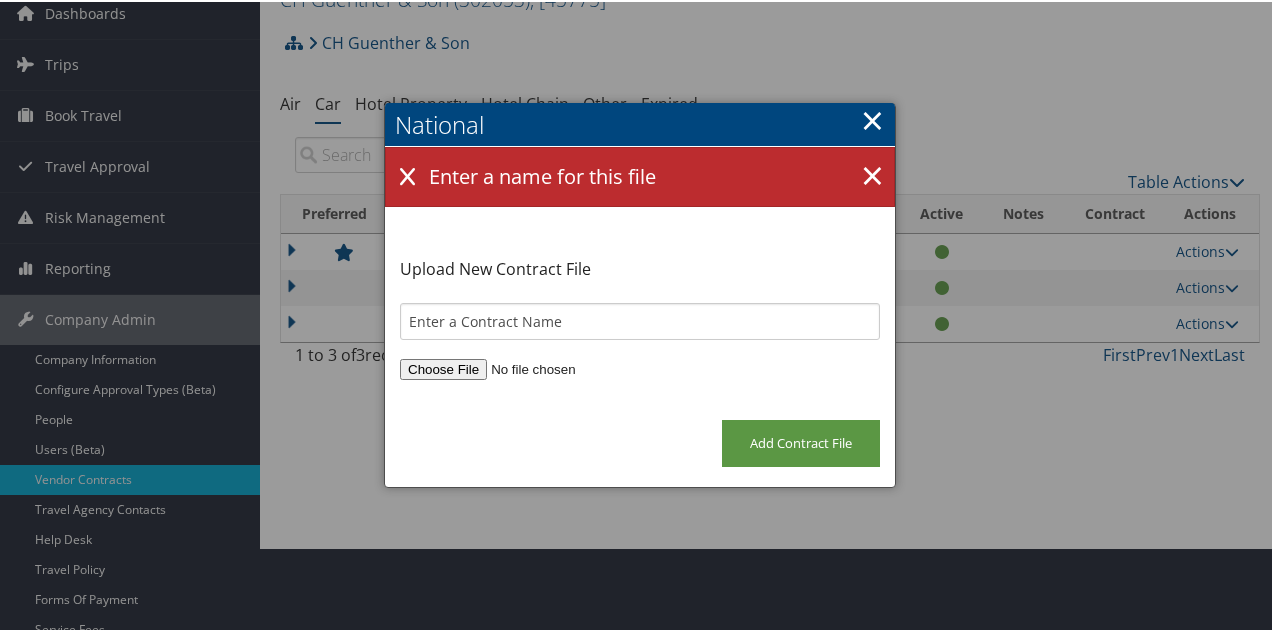 click at bounding box center (640, 367) 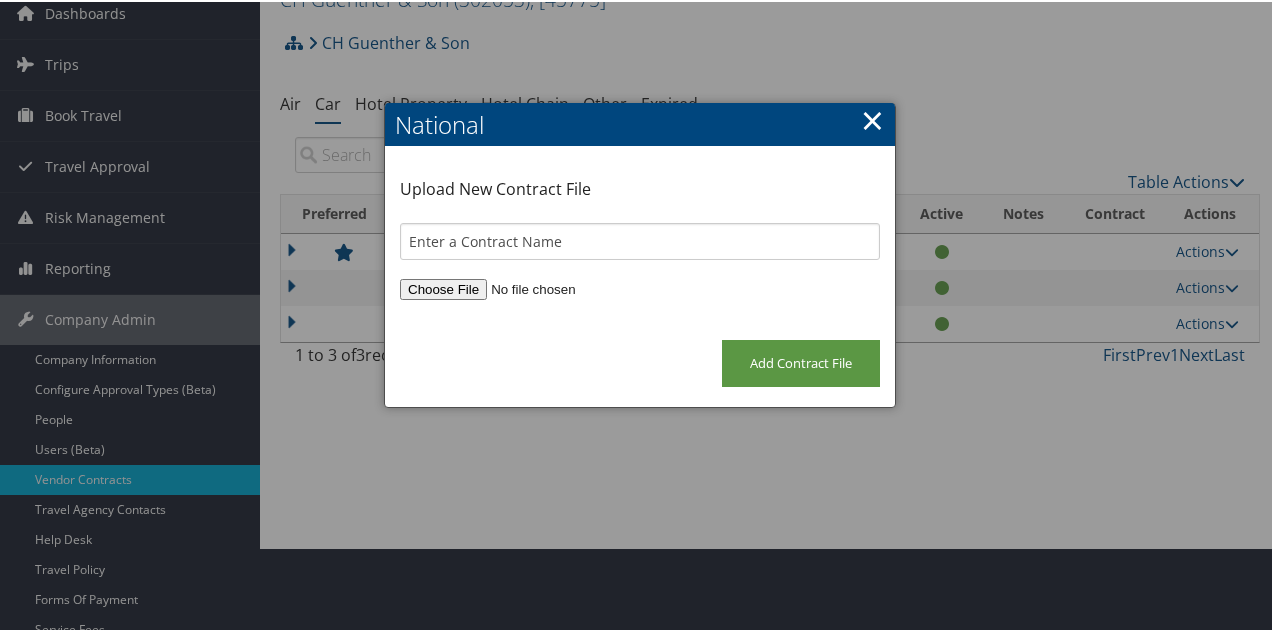 type on "C:\fakepath\CHG [FIRST] [LAST](002).docx" 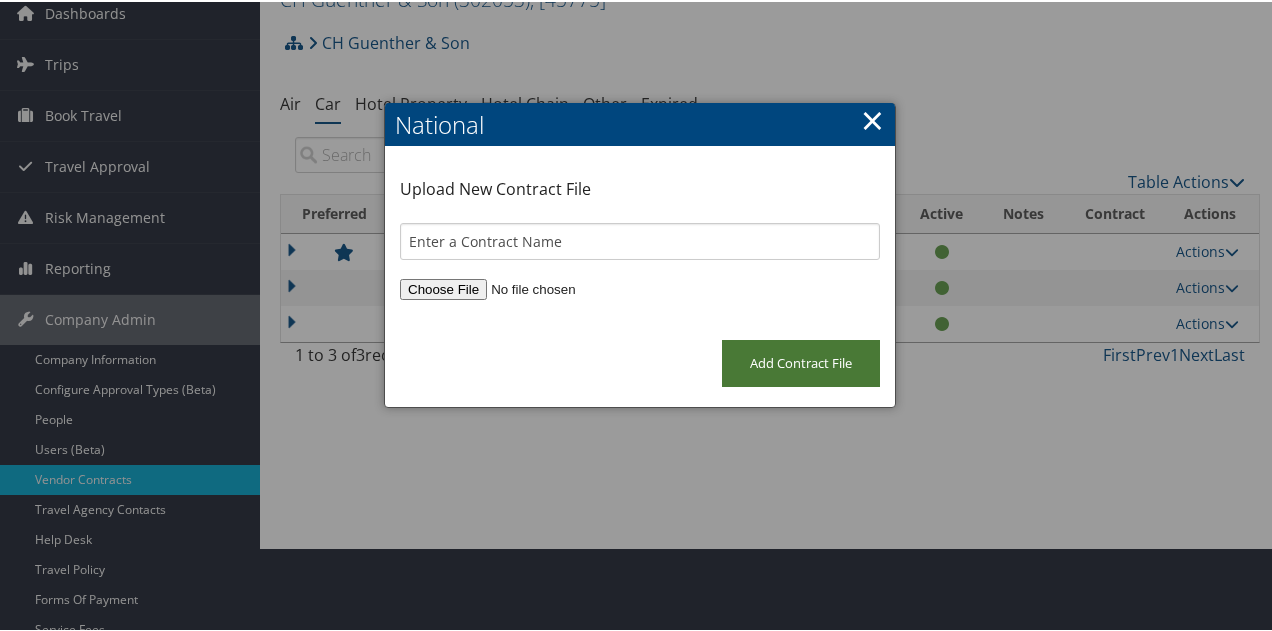 click on "Add Contract File" at bounding box center (801, 361) 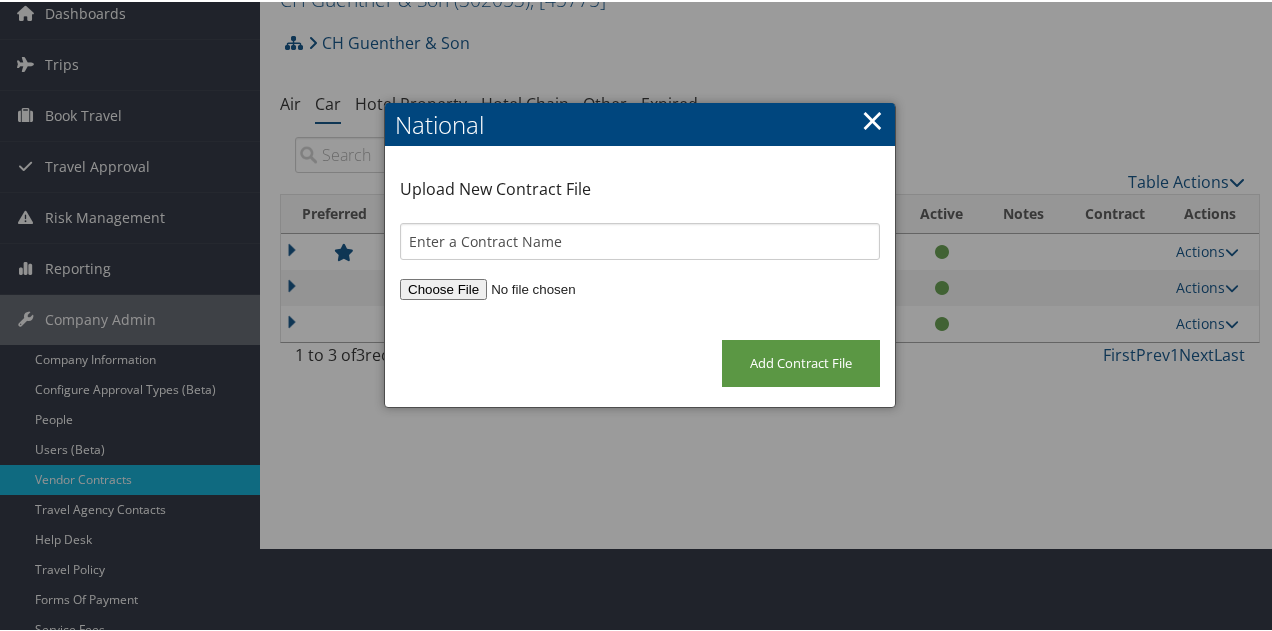 click on "×" at bounding box center [872, 118] 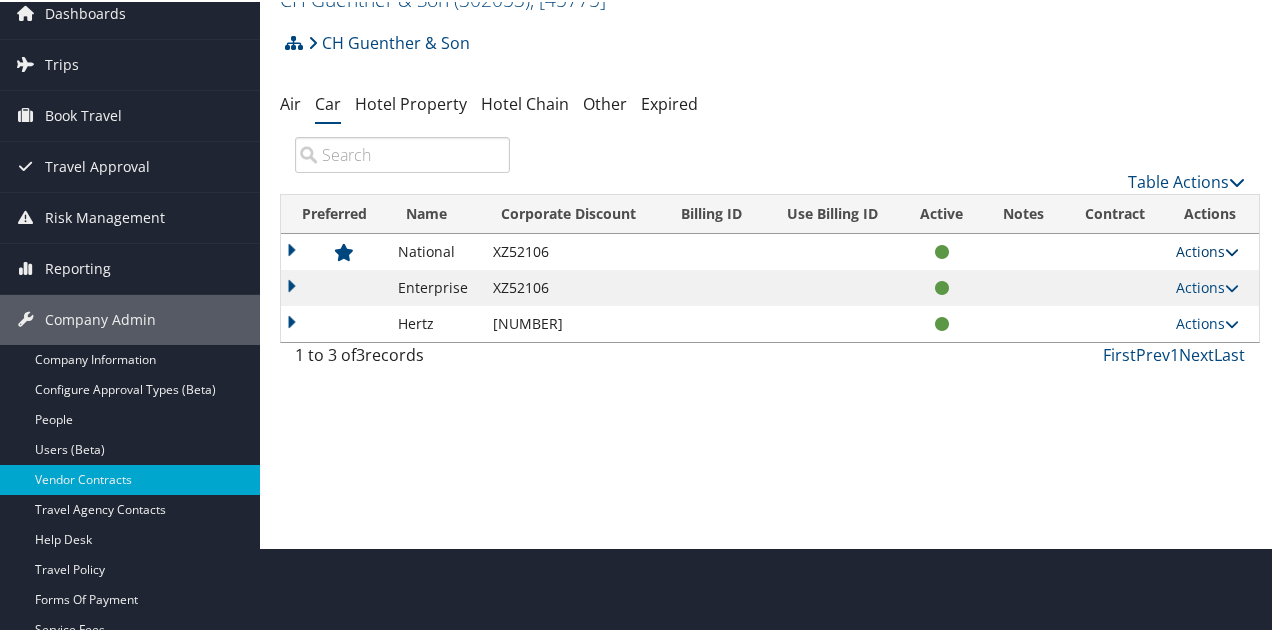 click on "Actions" at bounding box center [1207, 249] 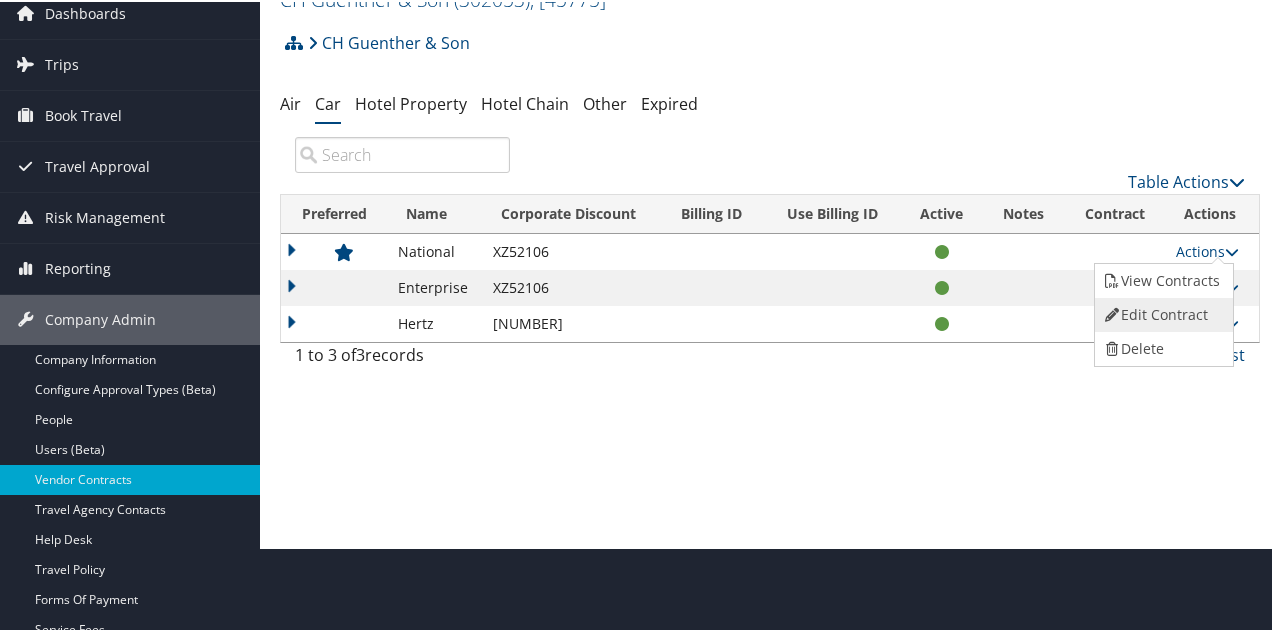 click on "Edit Contract" at bounding box center (1161, 313) 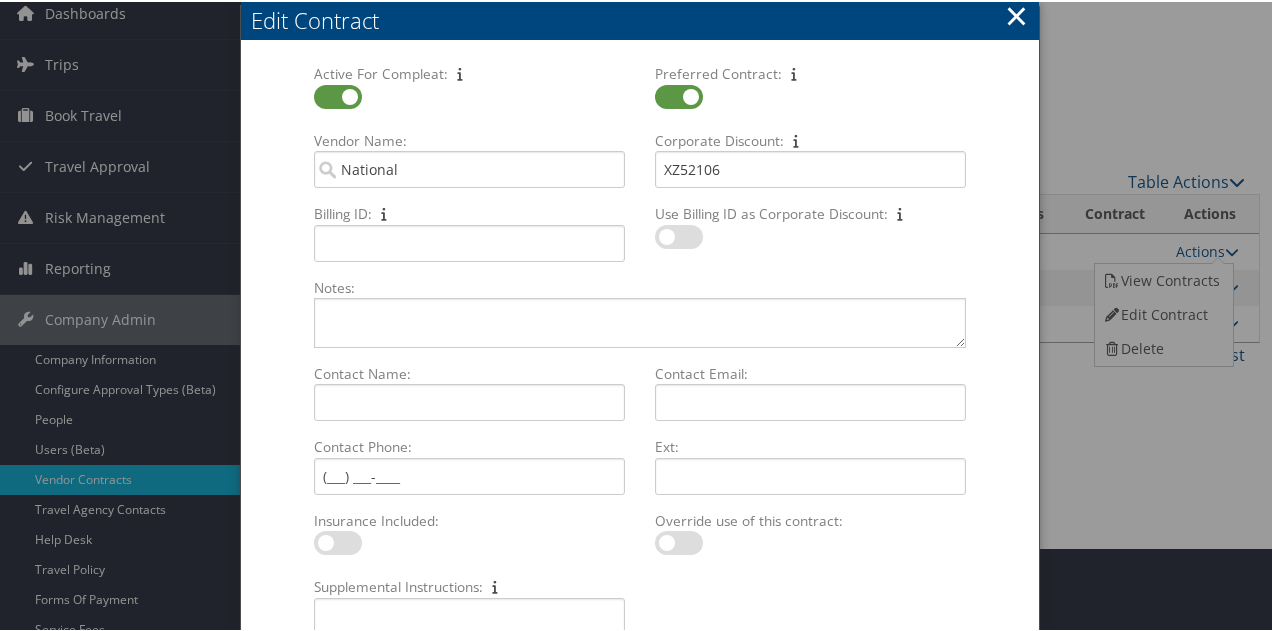 click on "×" at bounding box center (1016, 14) 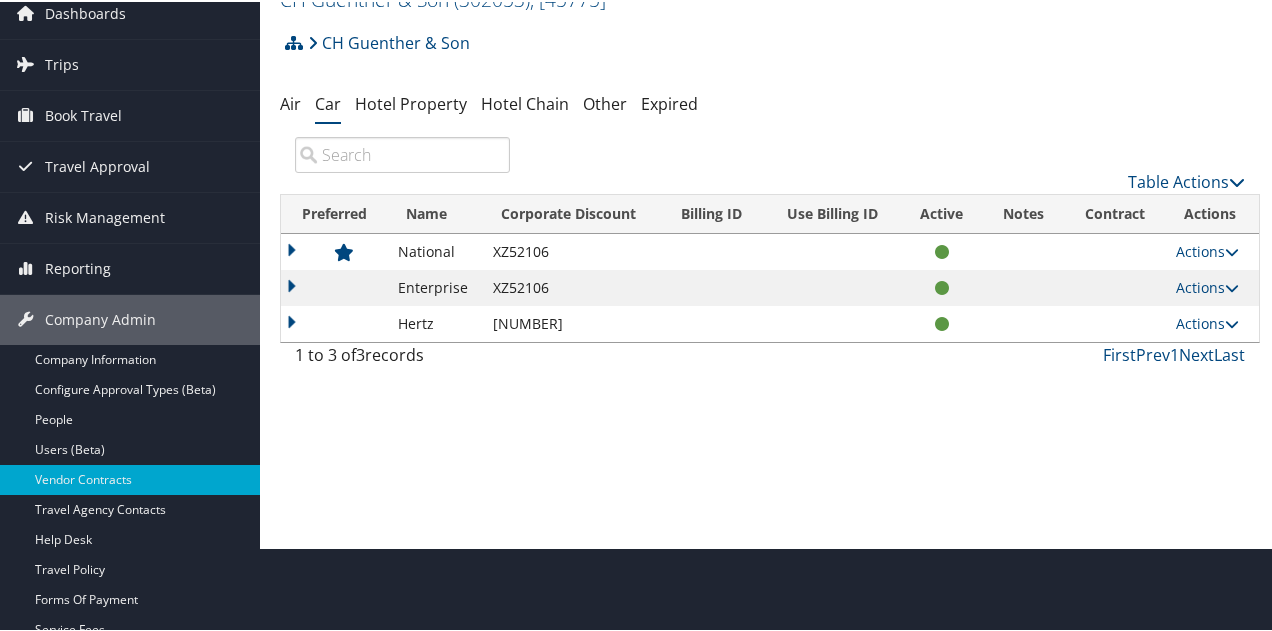 click on "Actions   View Contracts  Edit Contract  Delete" at bounding box center [1212, 250] 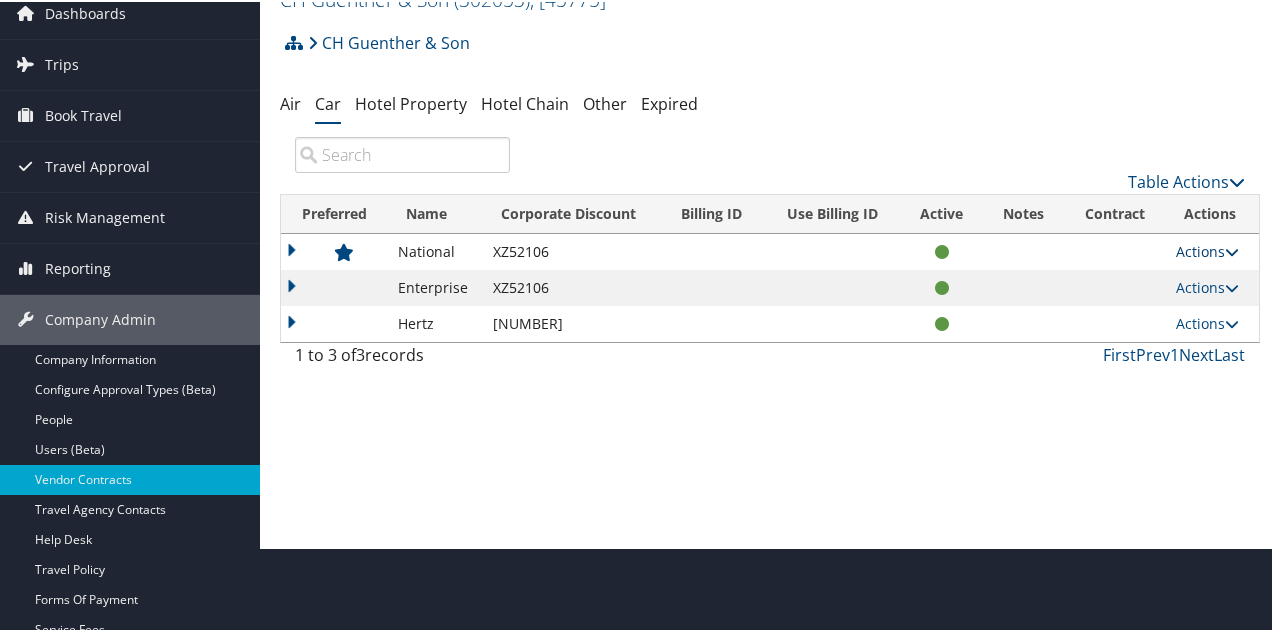 click on "Actions" at bounding box center (1207, 249) 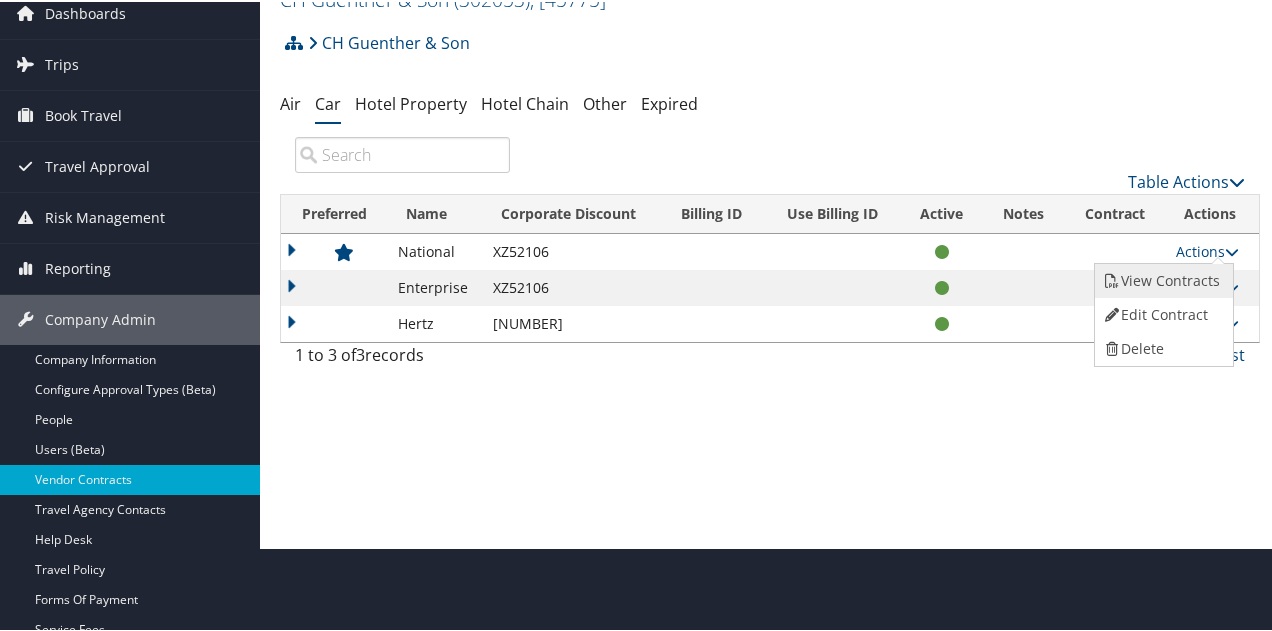 click on "View Contracts" at bounding box center [1161, 279] 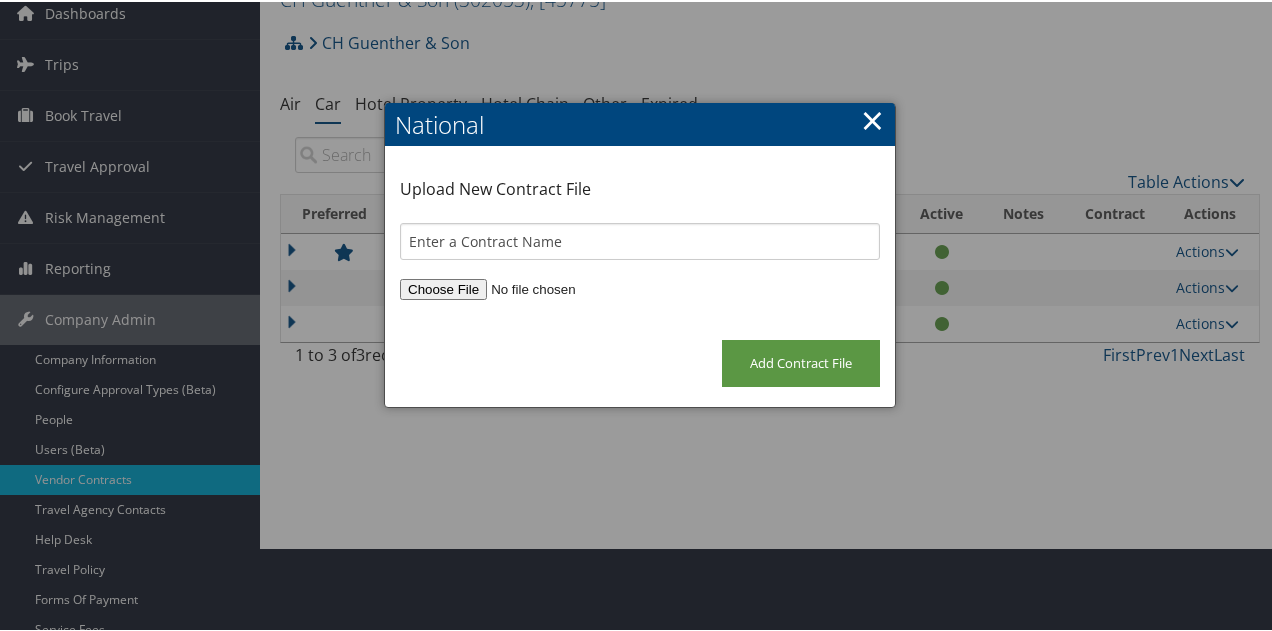 click at bounding box center [640, 287] 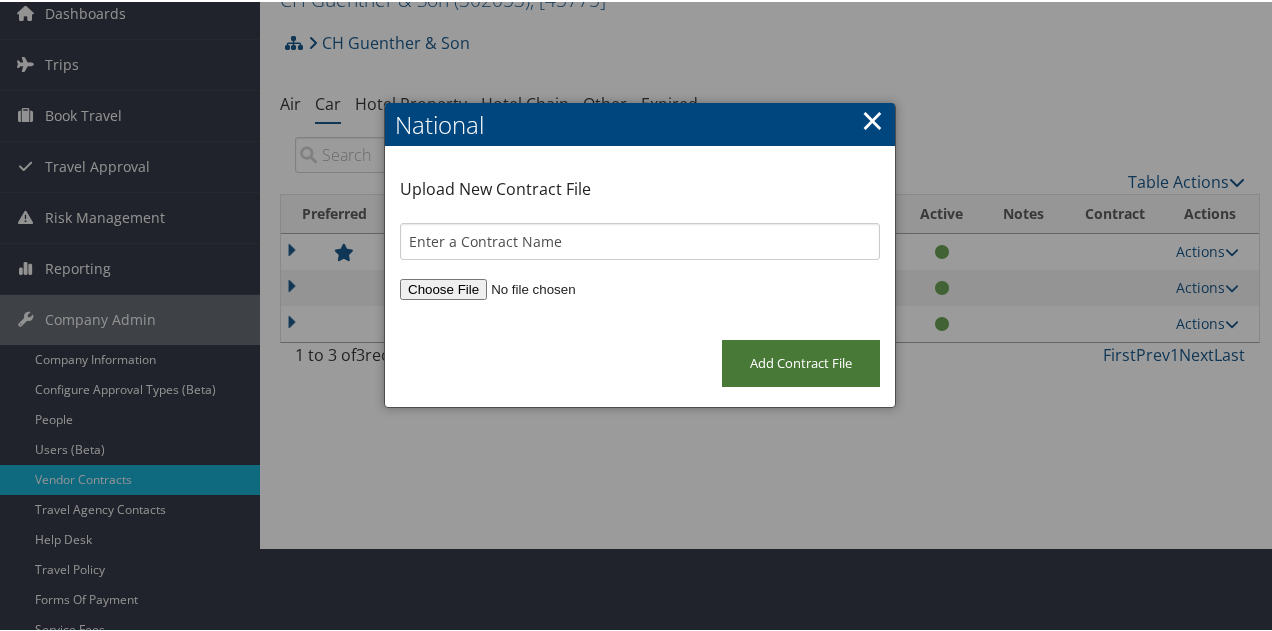 click on "Add Contract File" at bounding box center (801, 361) 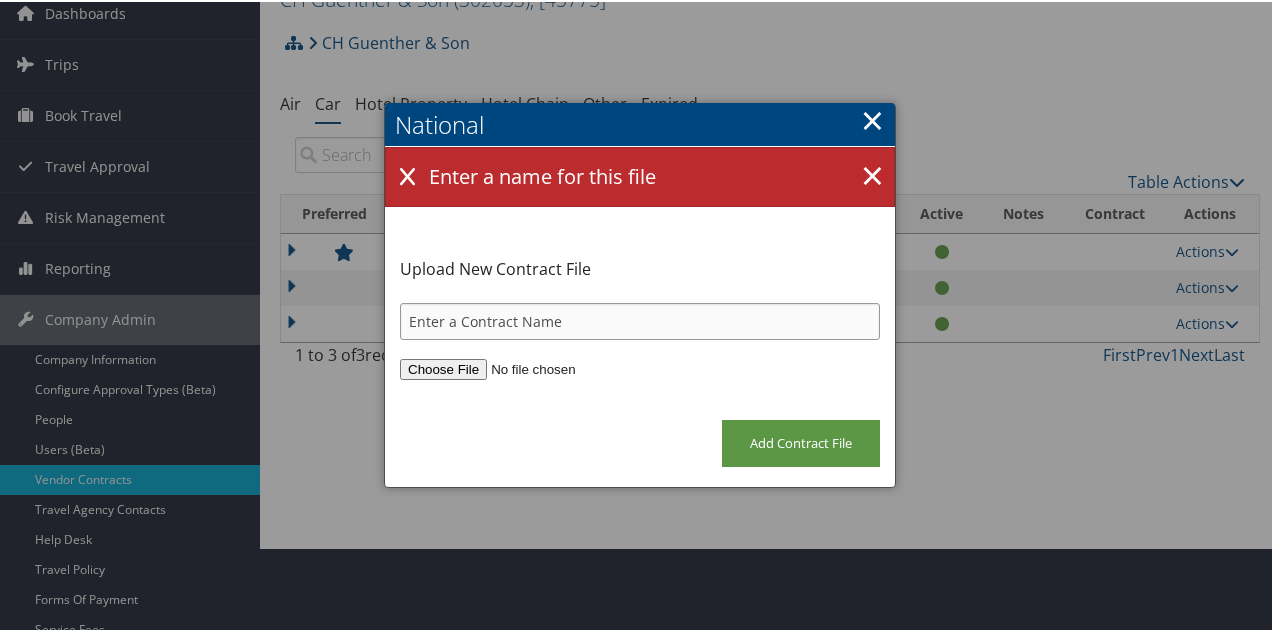 click at bounding box center [640, 319] 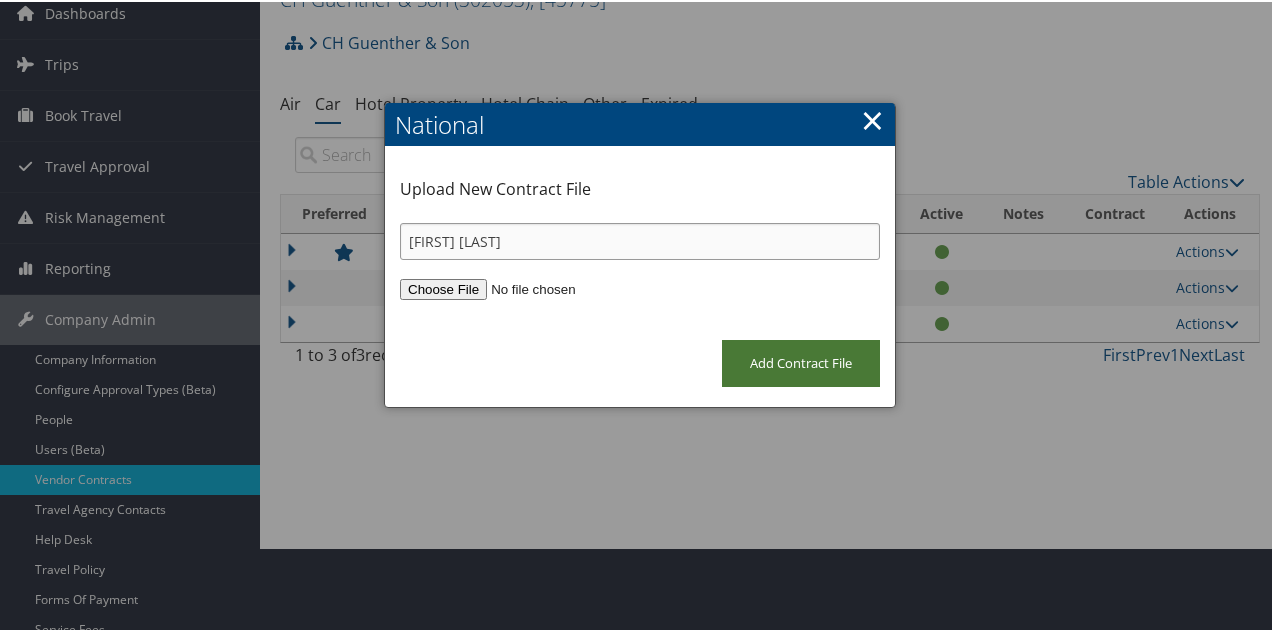 type on "[FIRST] [LAST]" 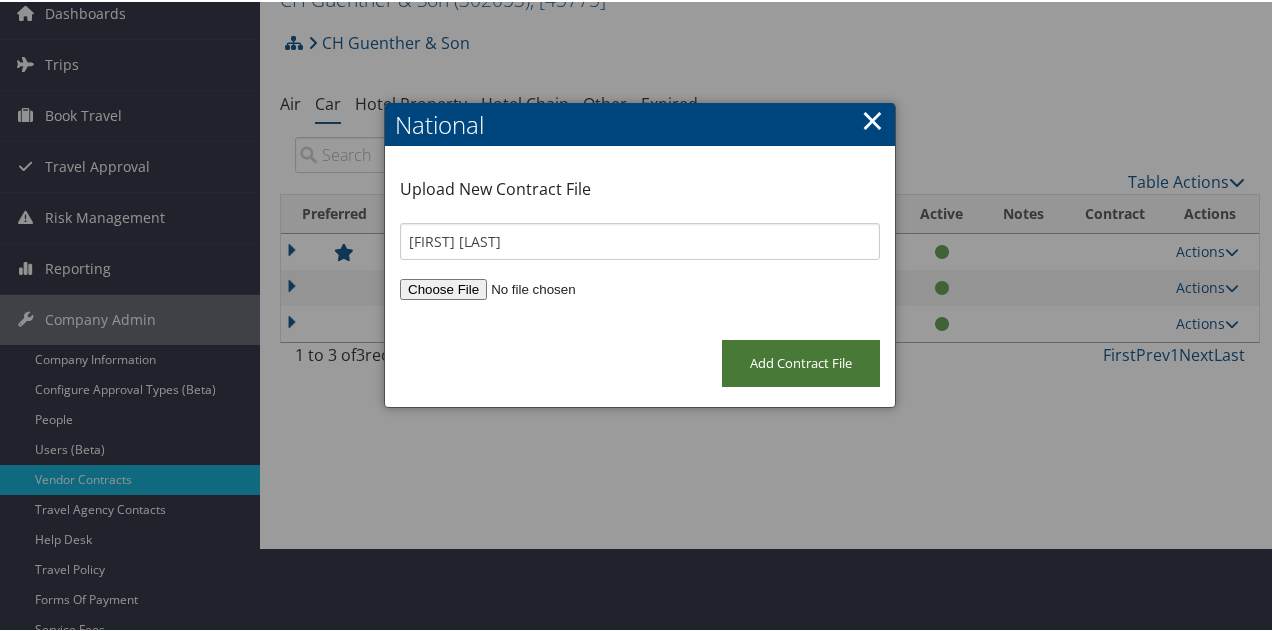 click on "Add Contract File" at bounding box center [801, 361] 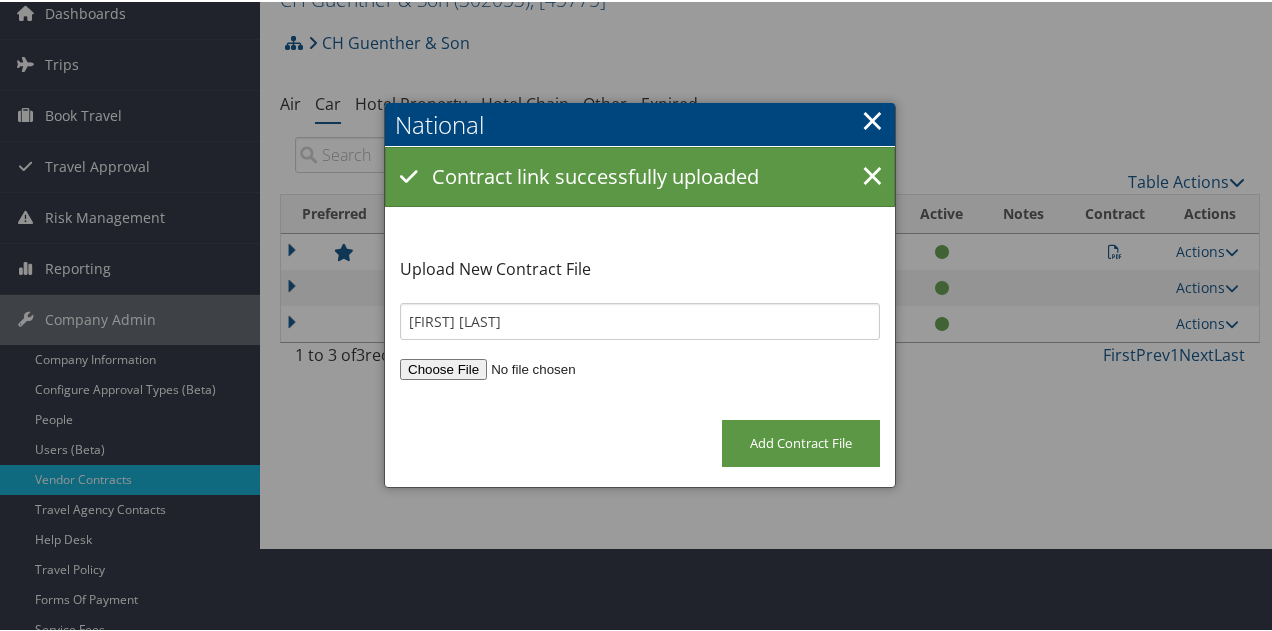 click on "×" at bounding box center [872, 118] 